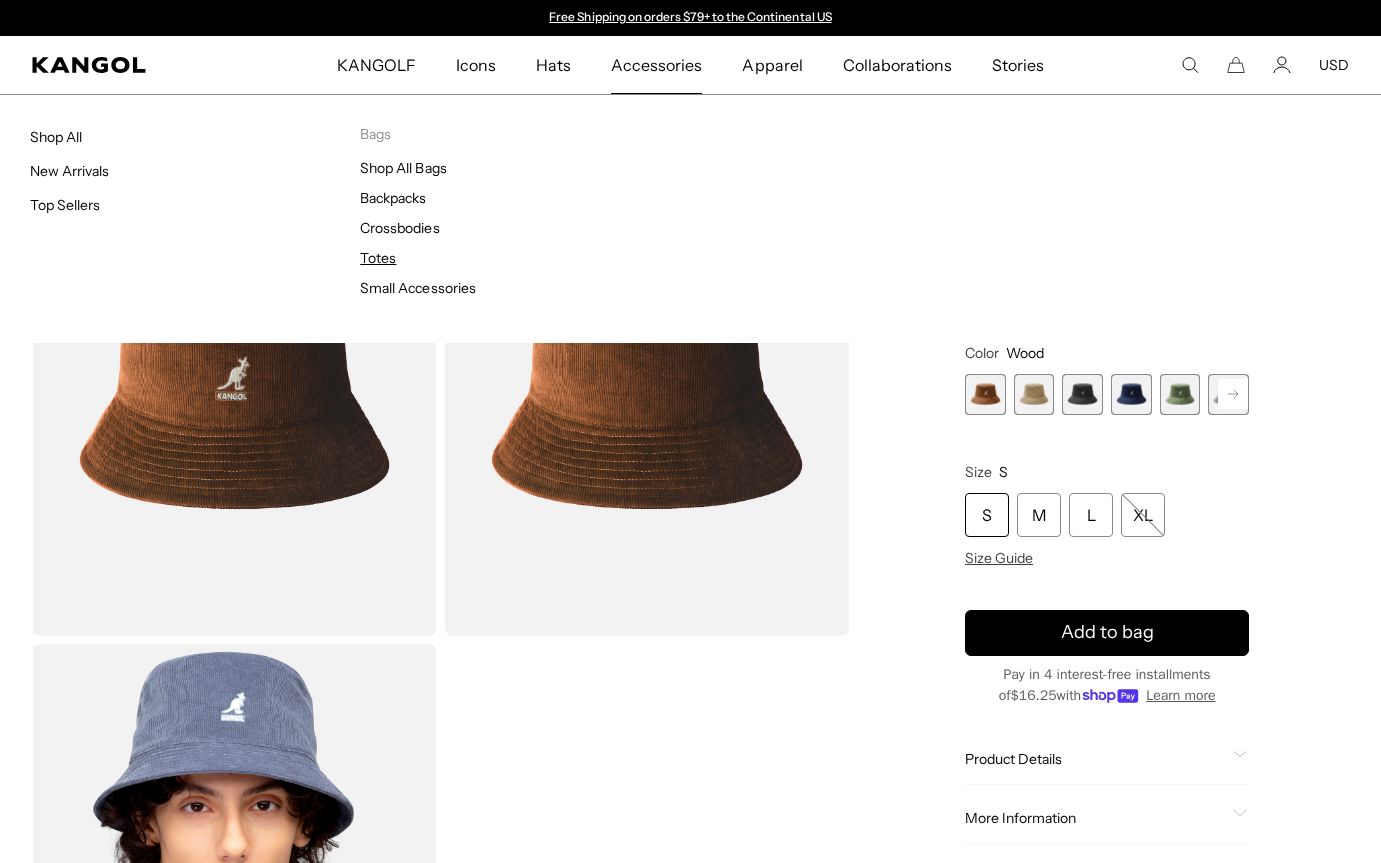 scroll, scrollTop: 0, scrollLeft: 0, axis: both 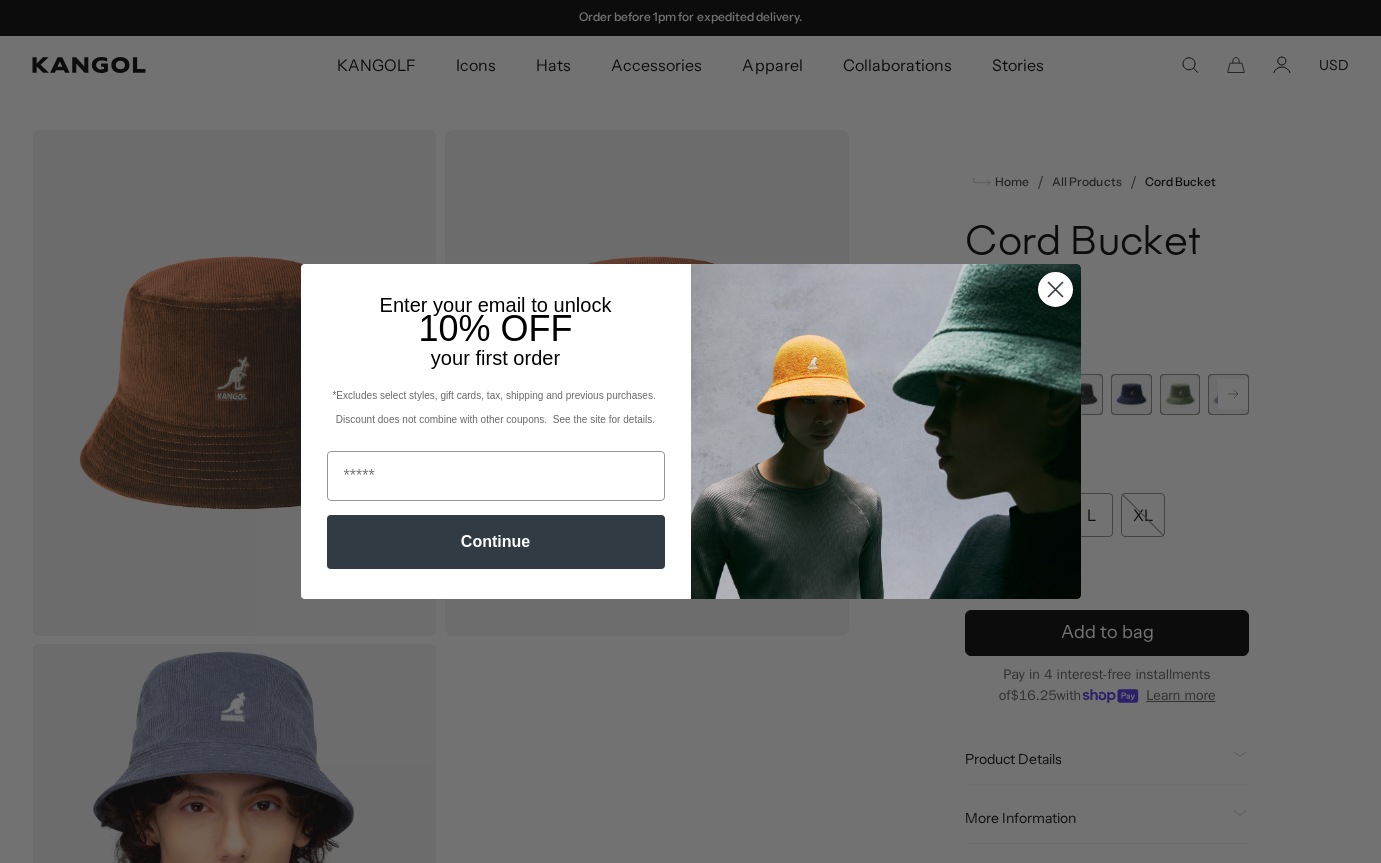 click 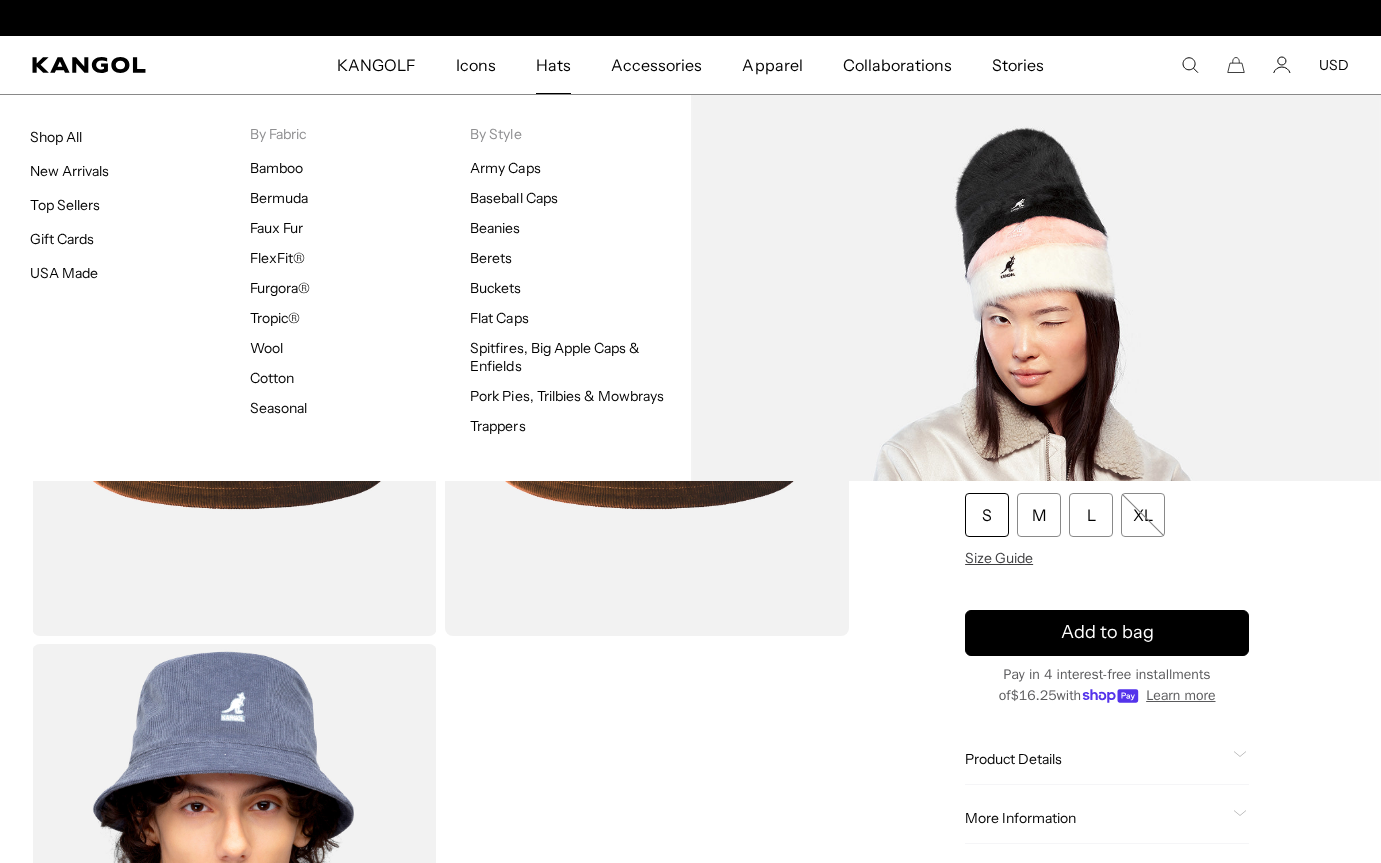 scroll, scrollTop: 0, scrollLeft: 412, axis: horizontal 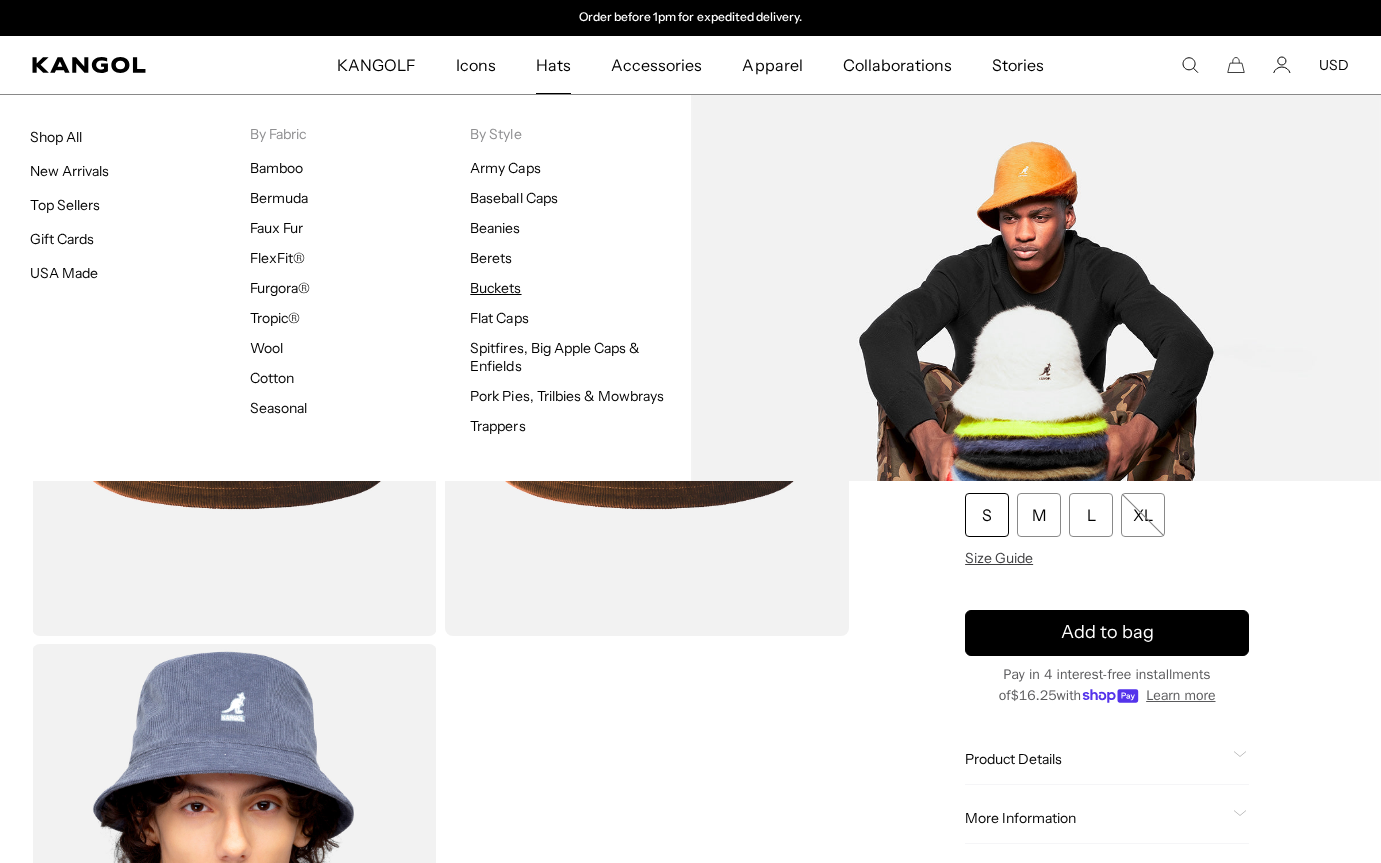 click on "Buckets" at bounding box center [495, 288] 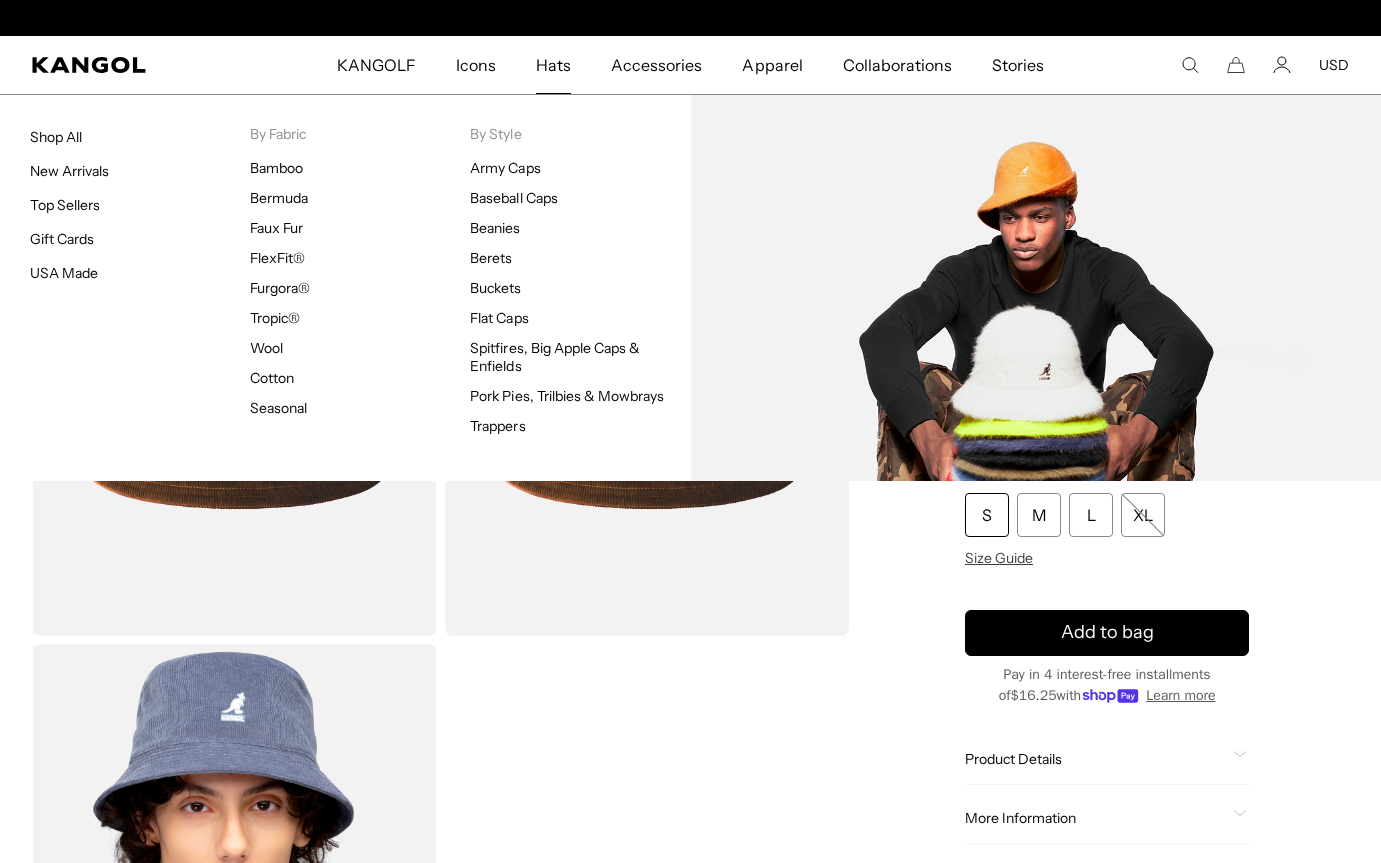 scroll, scrollTop: 0, scrollLeft: 0, axis: both 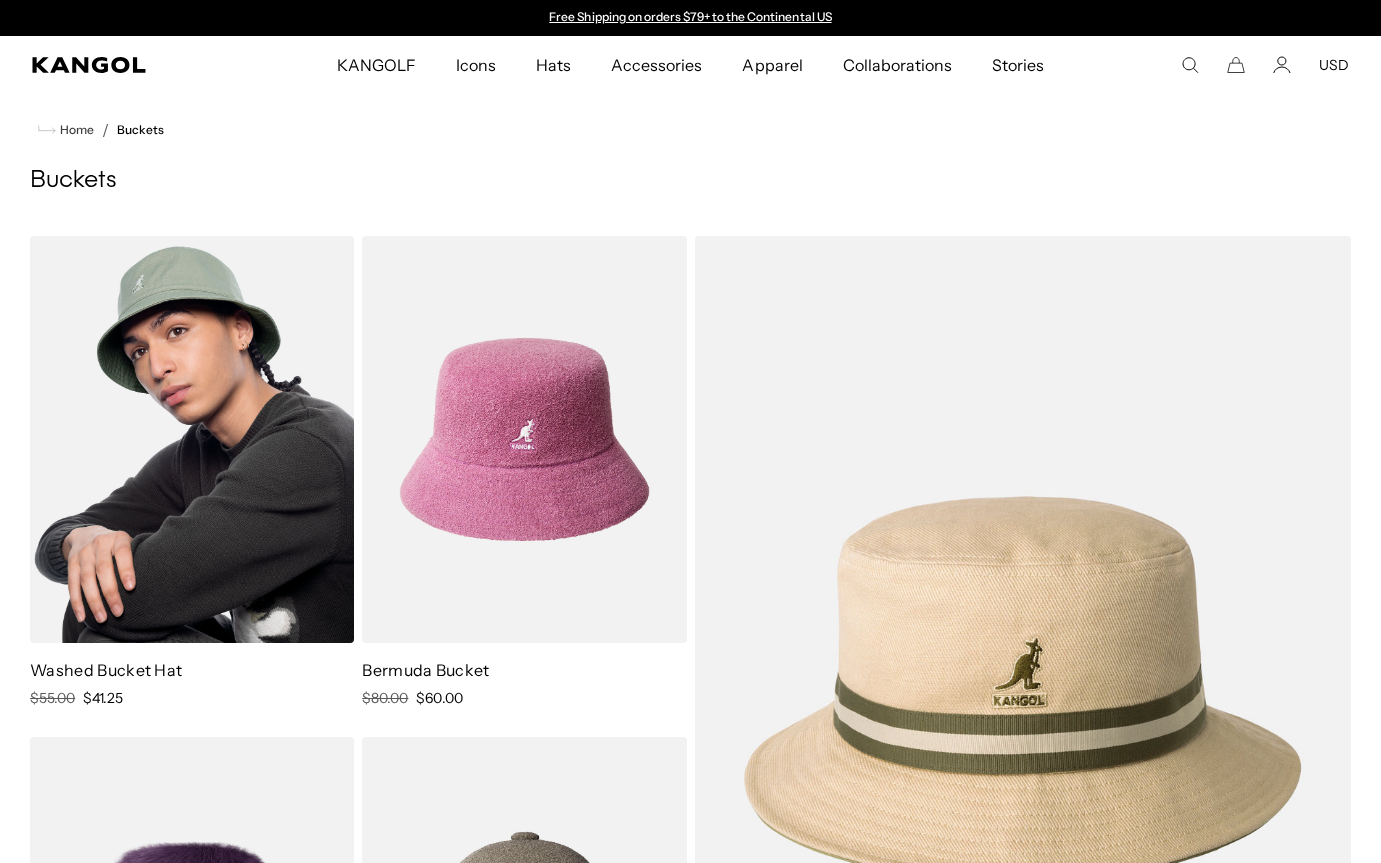 click at bounding box center (192, 439) 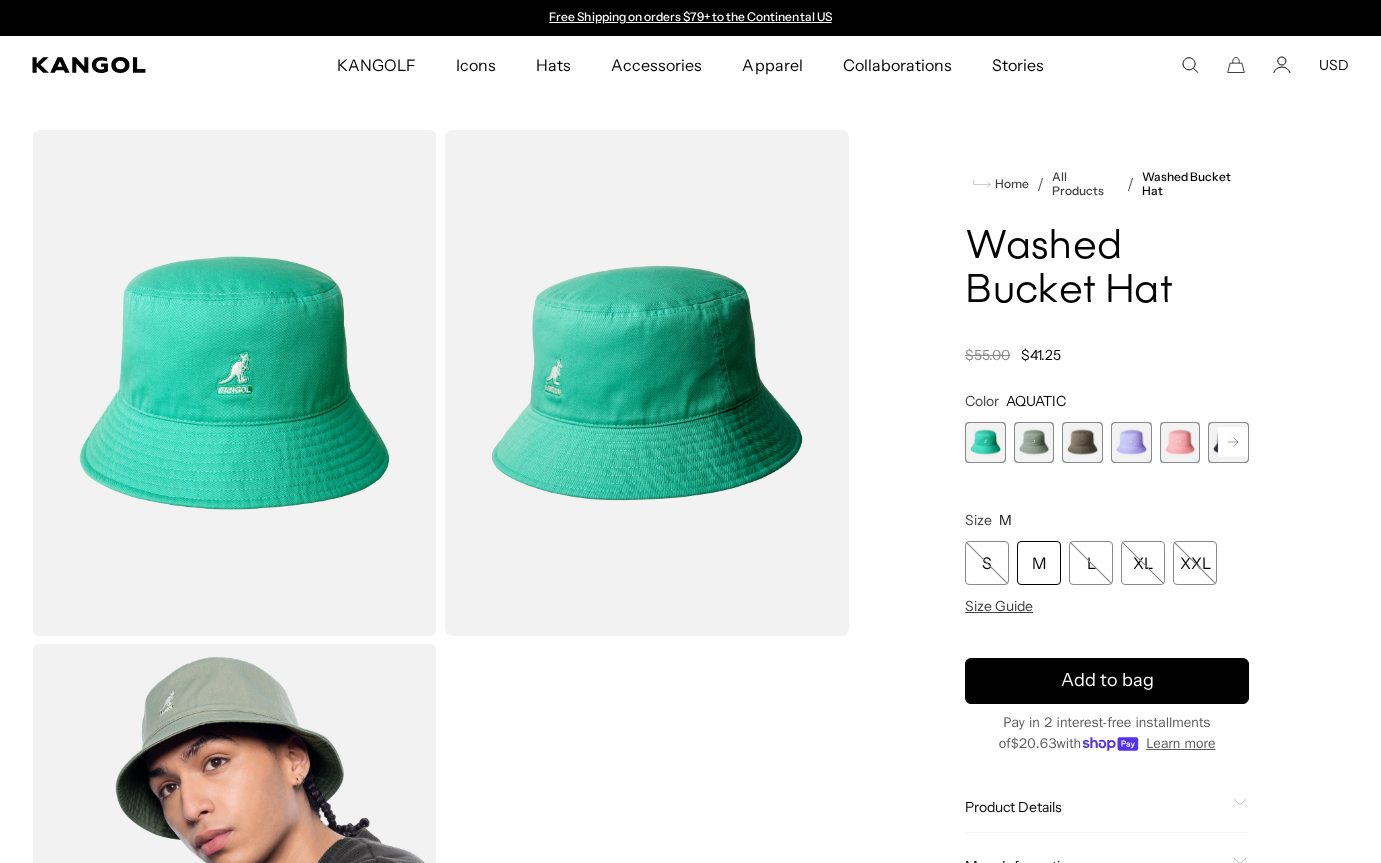 scroll, scrollTop: 0, scrollLeft: 0, axis: both 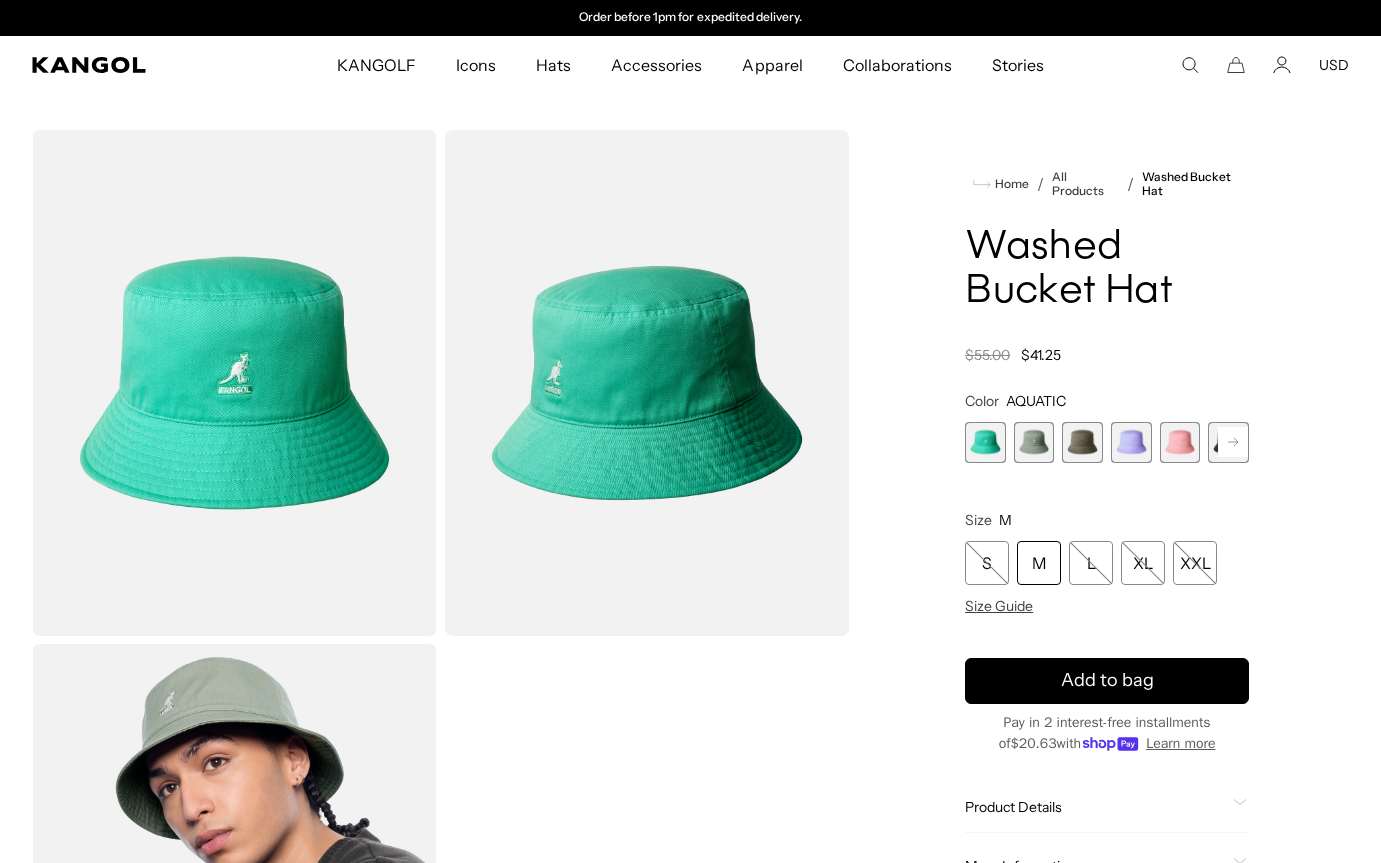 click at bounding box center [1034, 442] 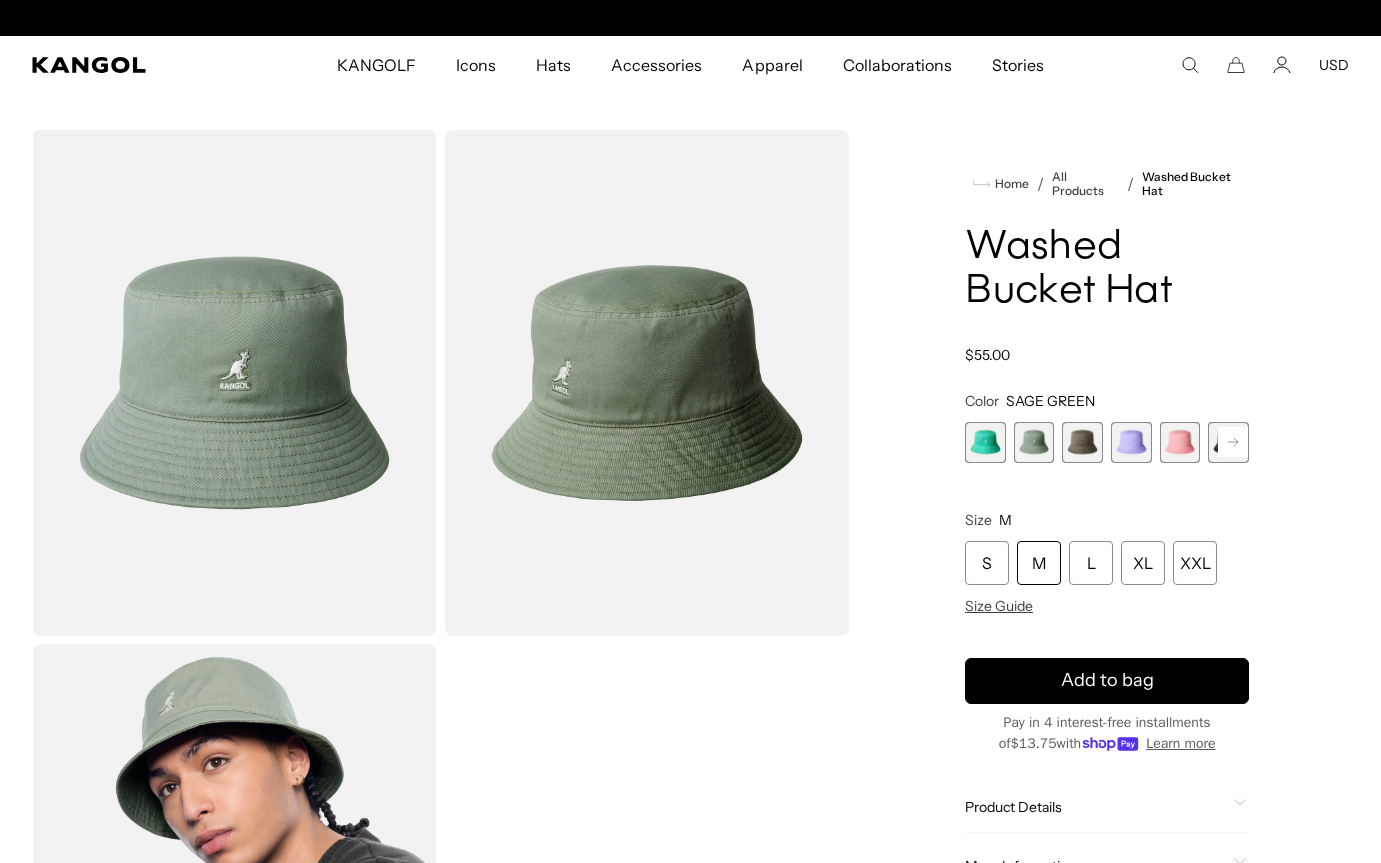 click at bounding box center [1082, 442] 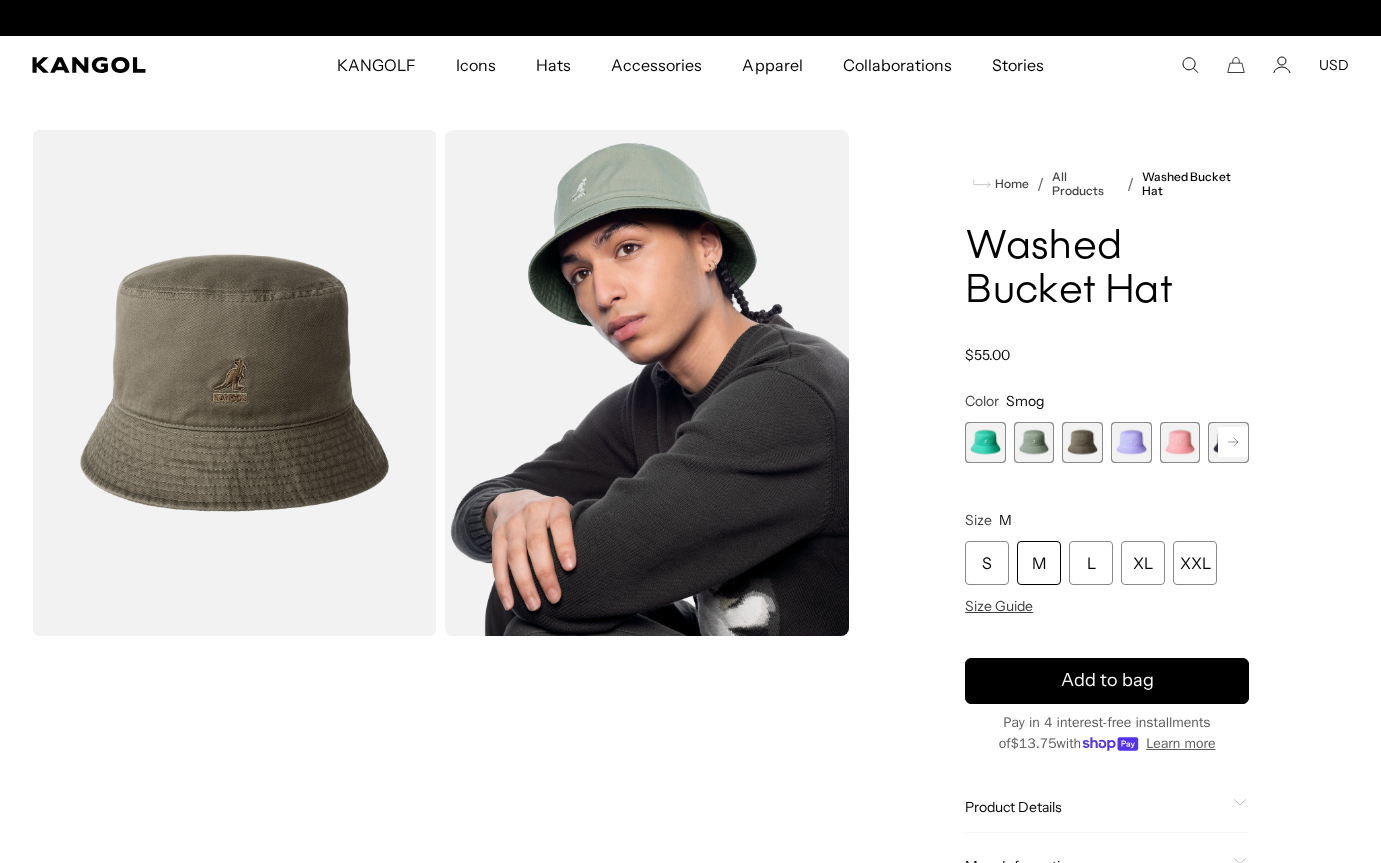 scroll, scrollTop: 0, scrollLeft: 412, axis: horizontal 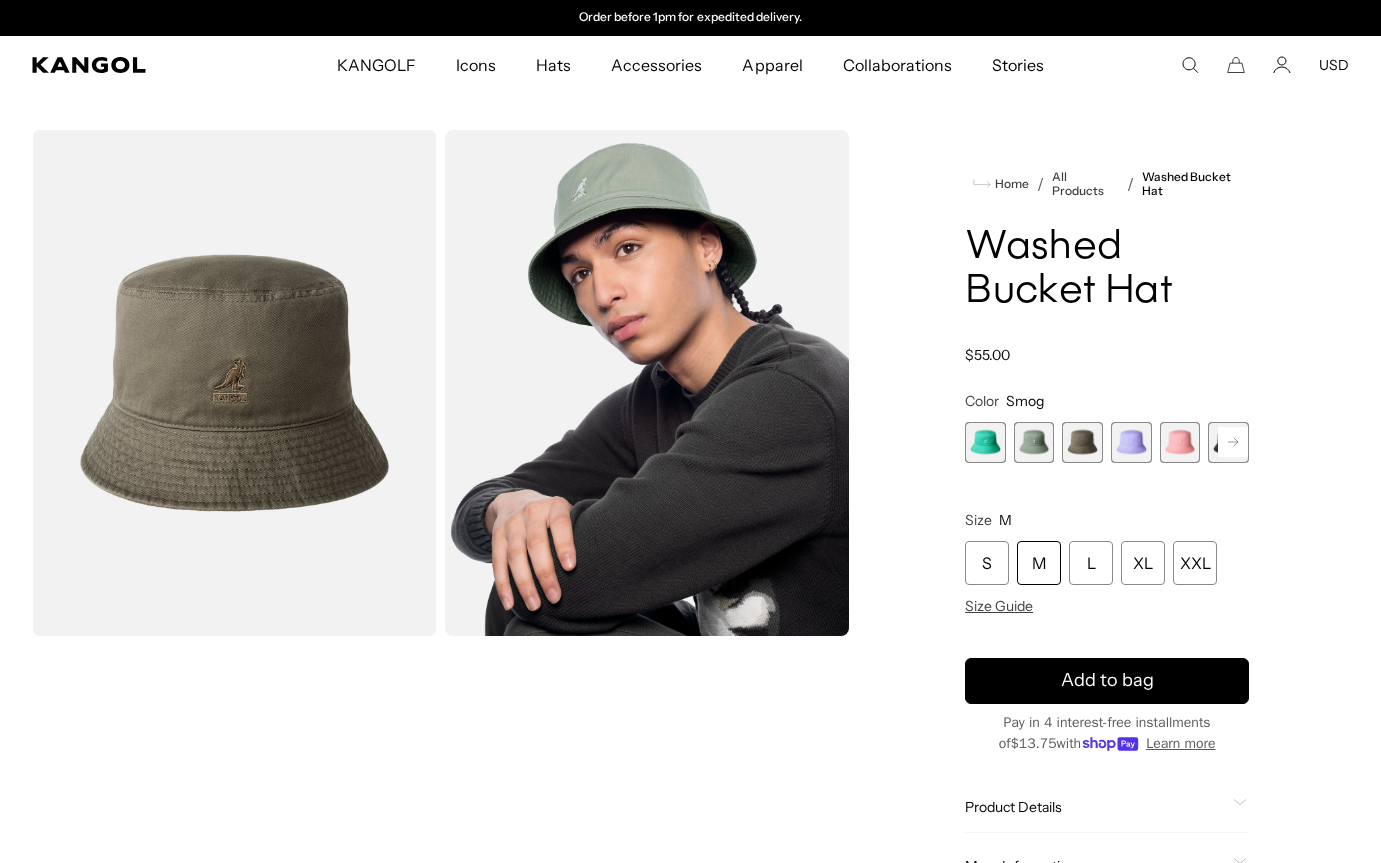 click 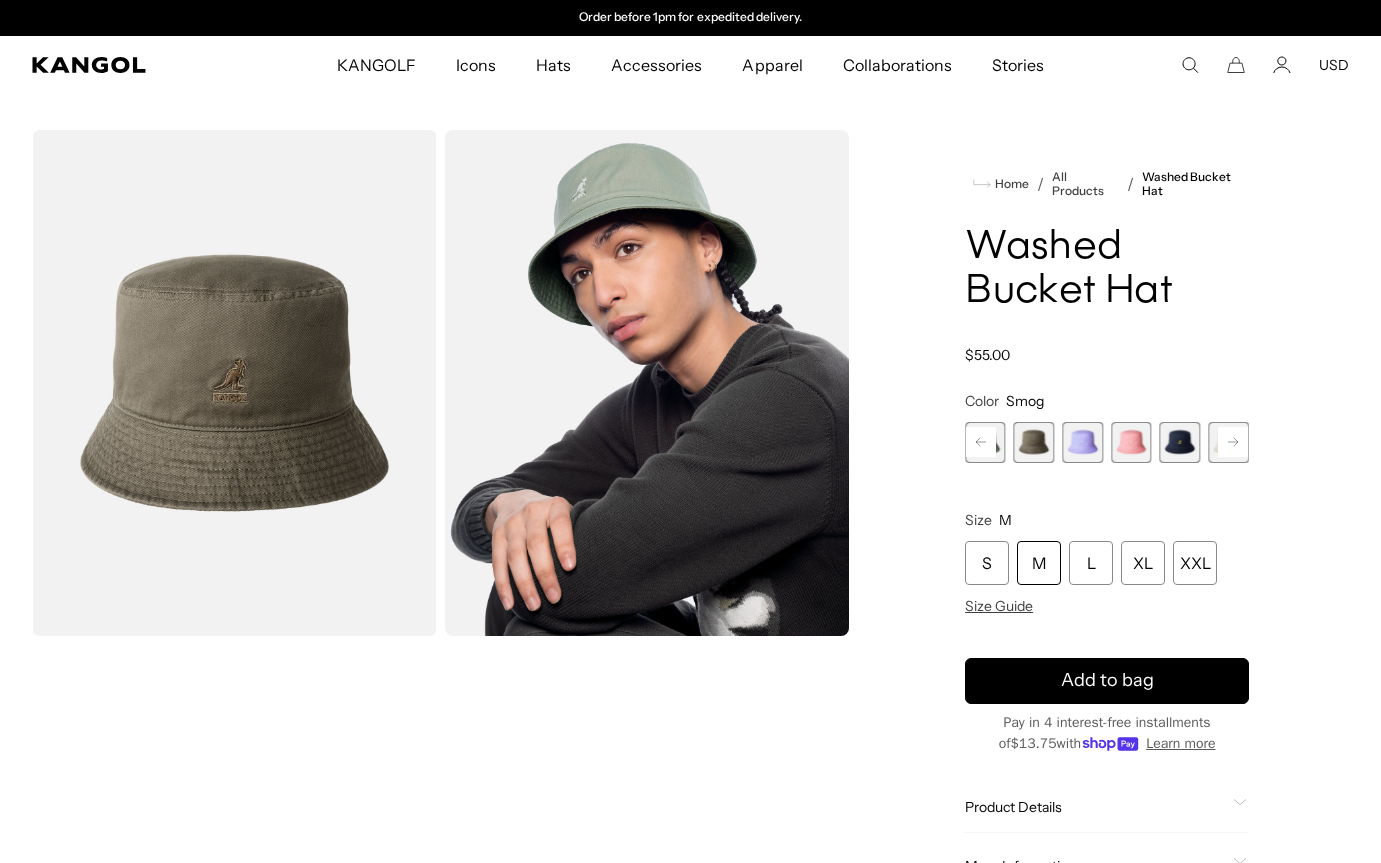 click at bounding box center (1180, 442) 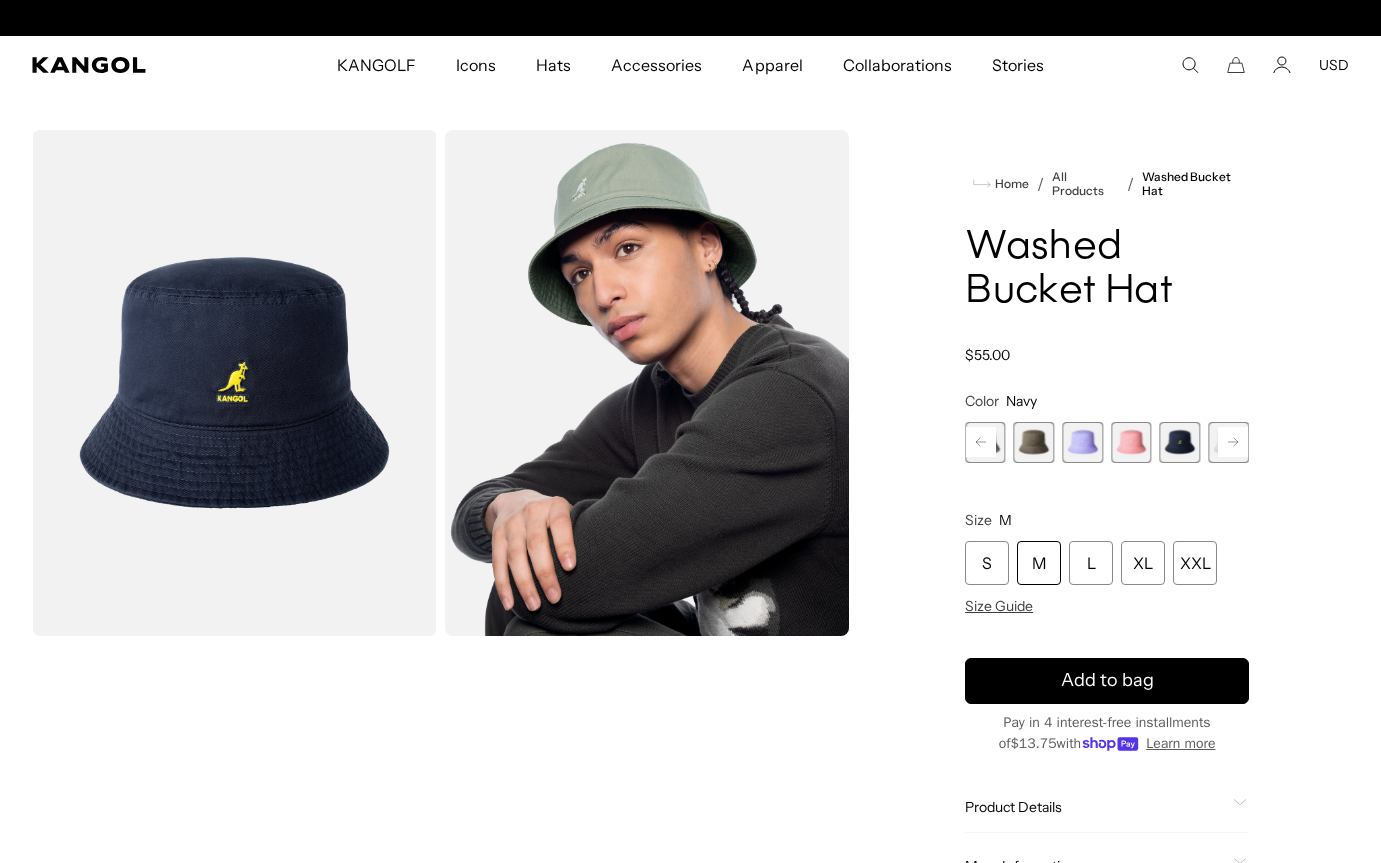 scroll, scrollTop: 0, scrollLeft: 0, axis: both 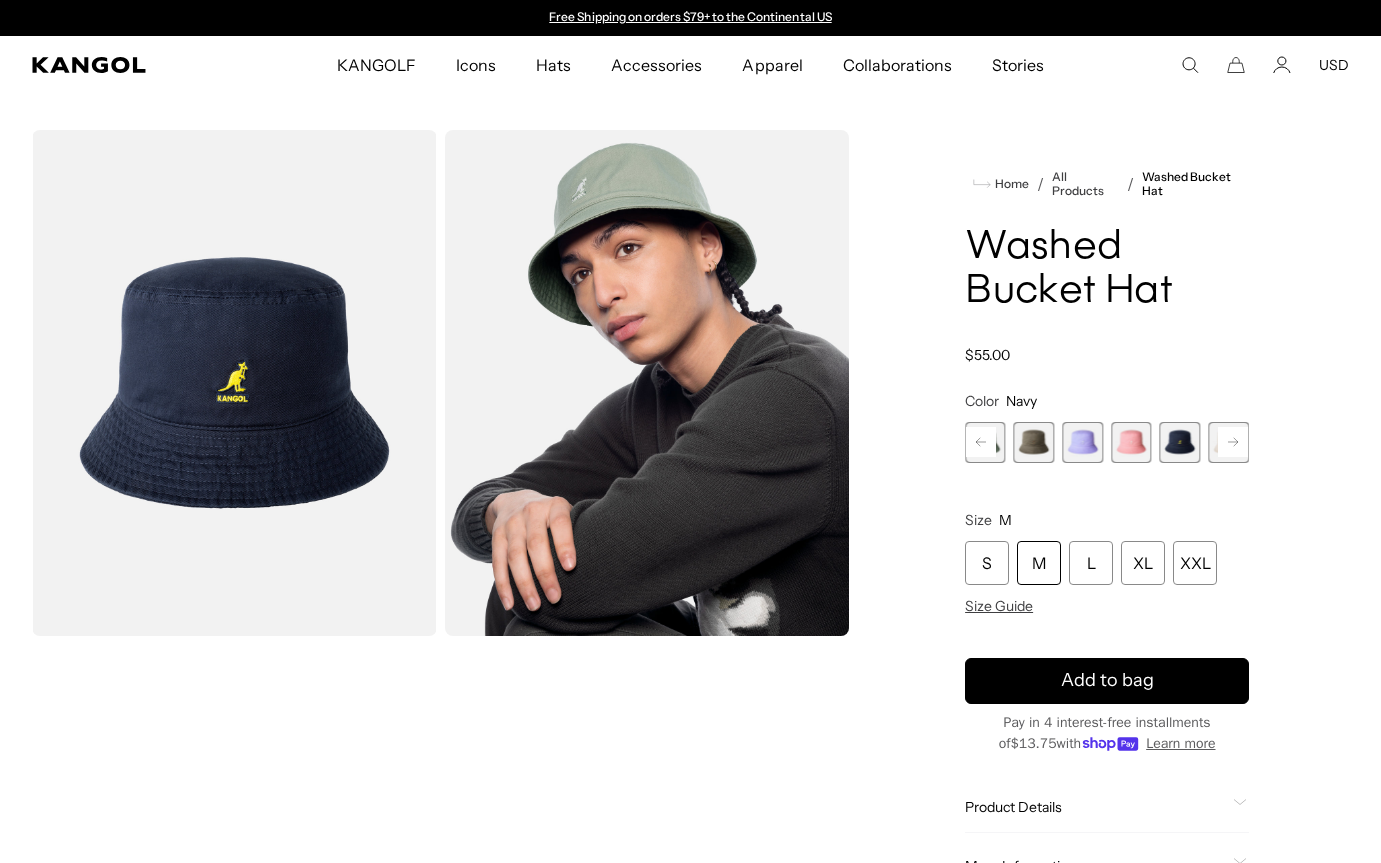 click 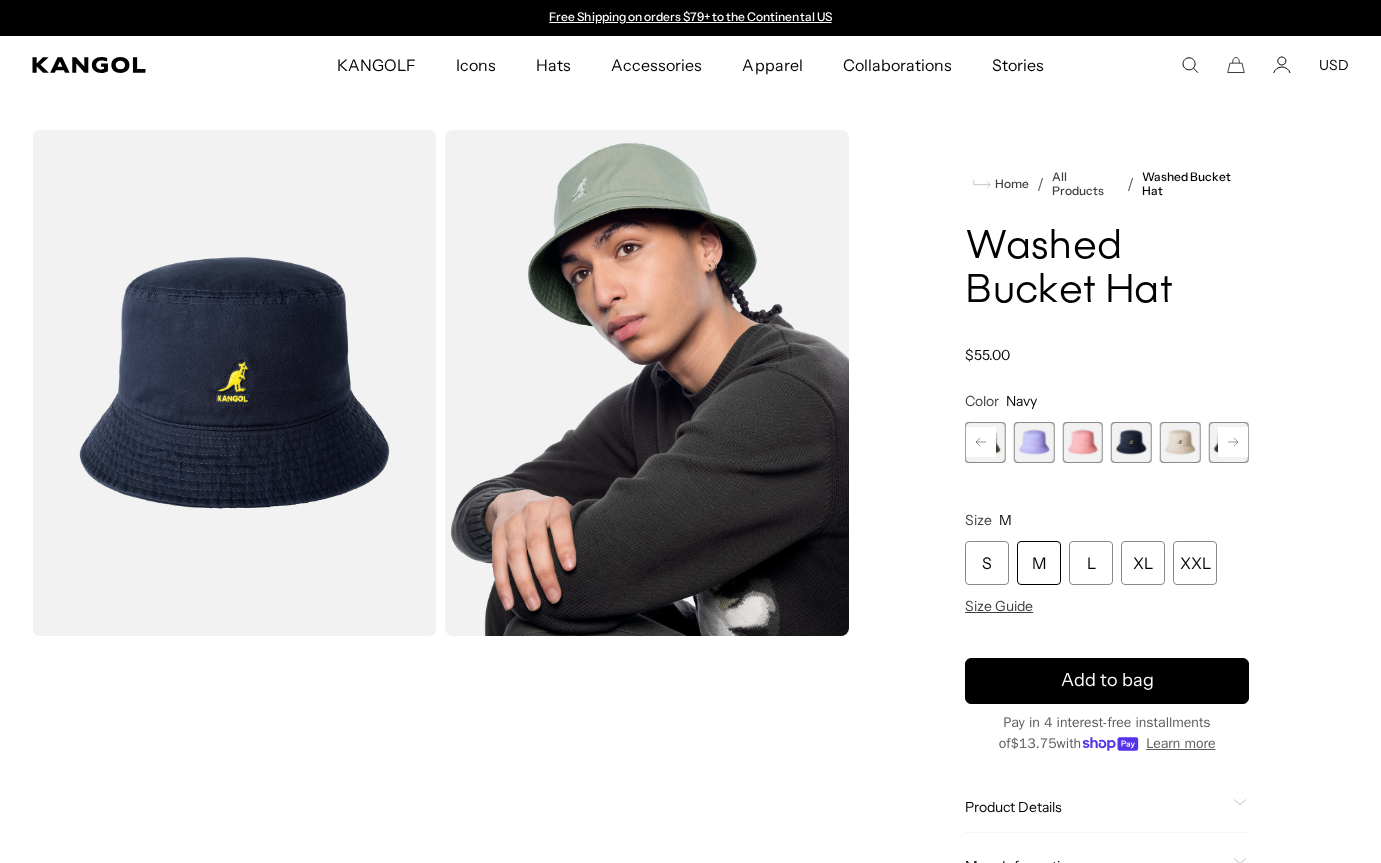click at bounding box center (1180, 442) 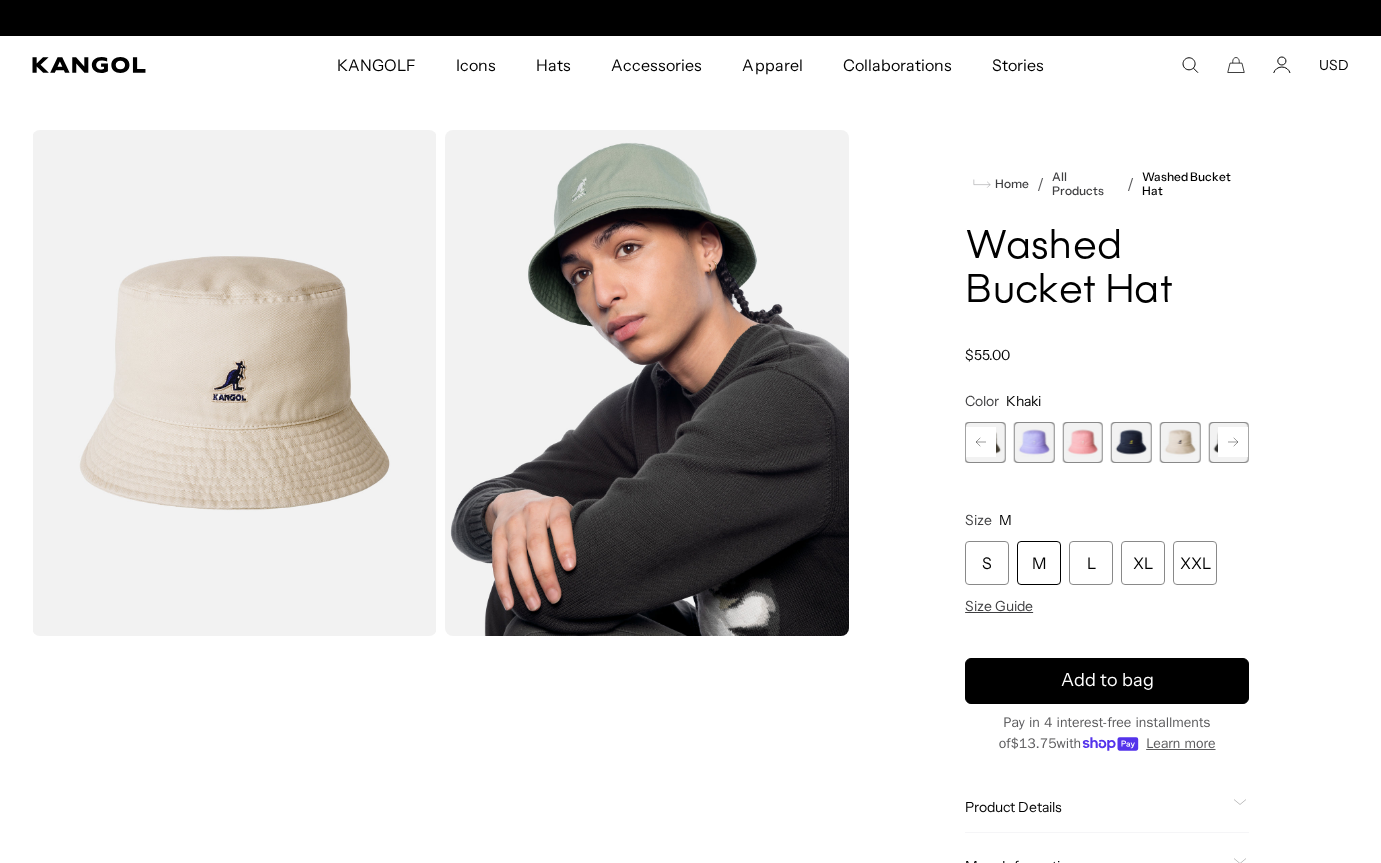 scroll, scrollTop: 0, scrollLeft: 412, axis: horizontal 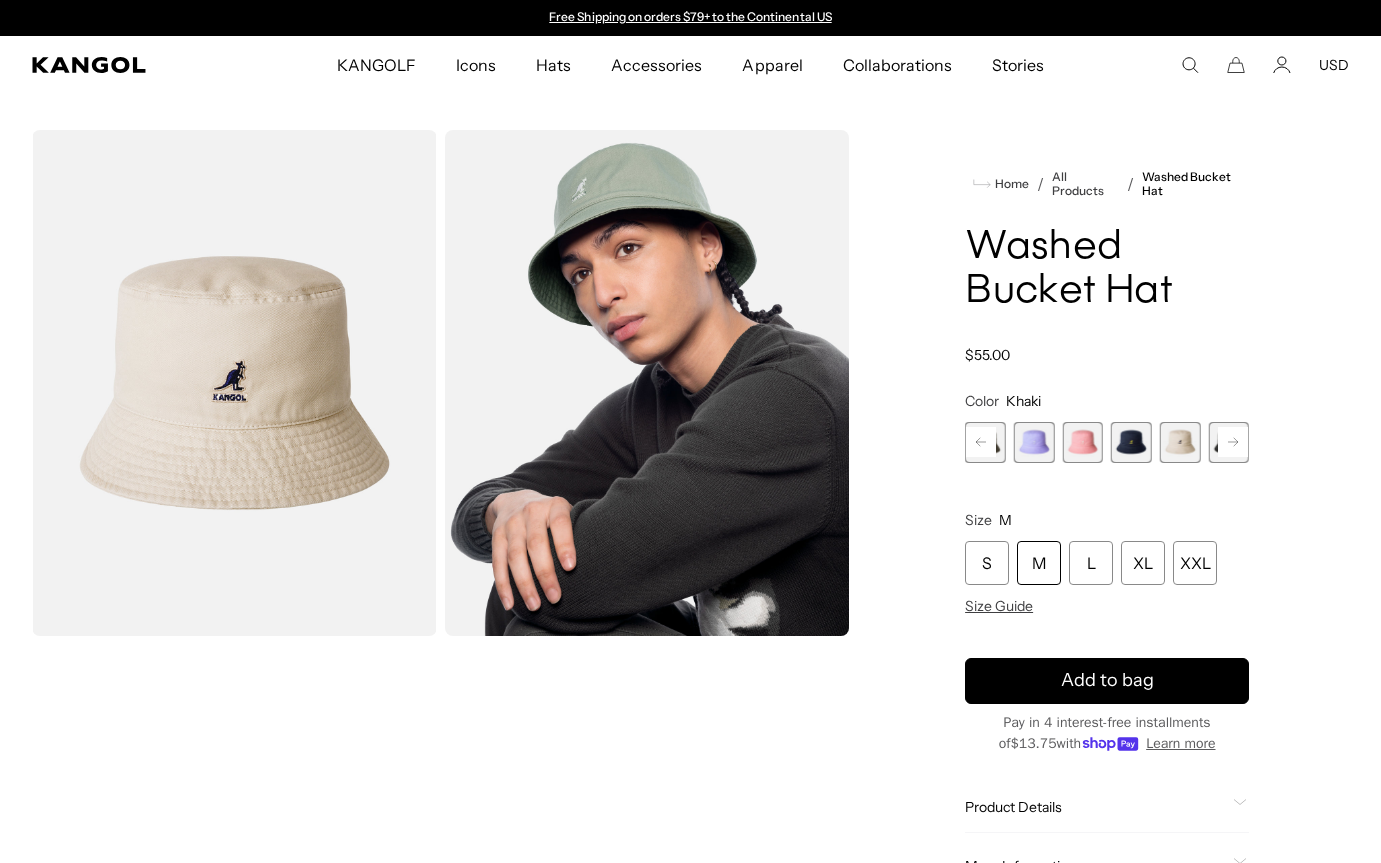click 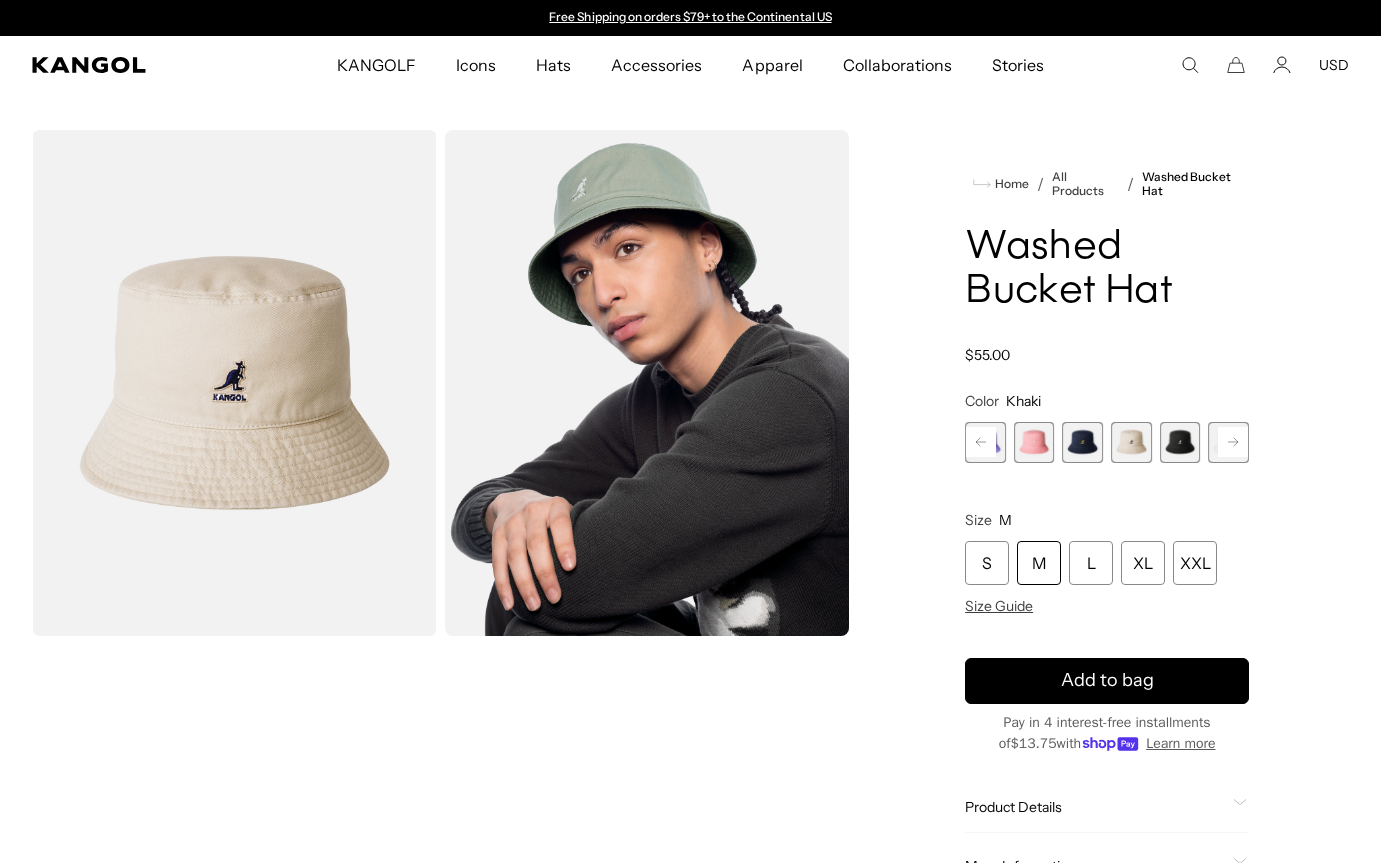 click at bounding box center (1180, 442) 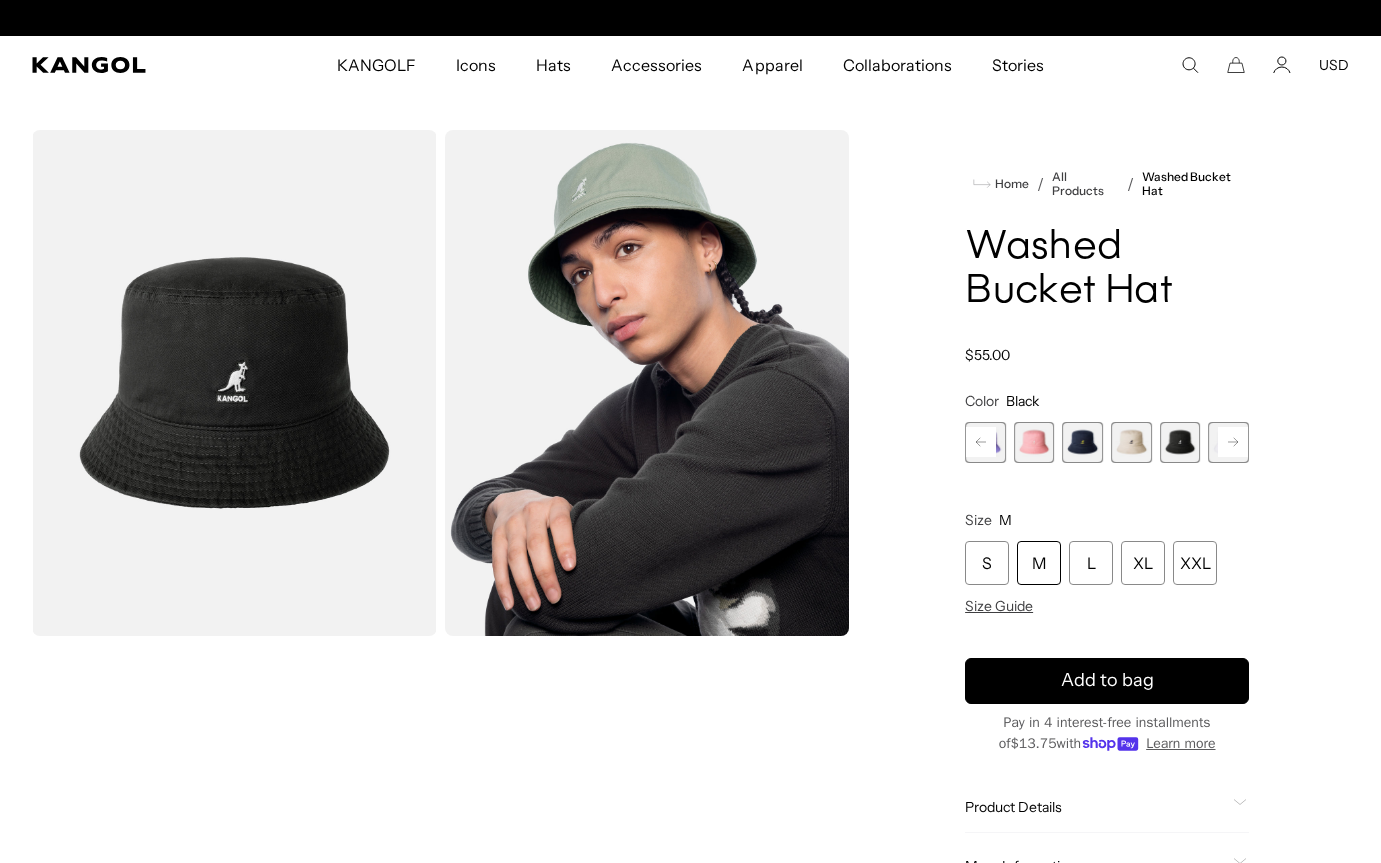 scroll, scrollTop: 0, scrollLeft: 412, axis: horizontal 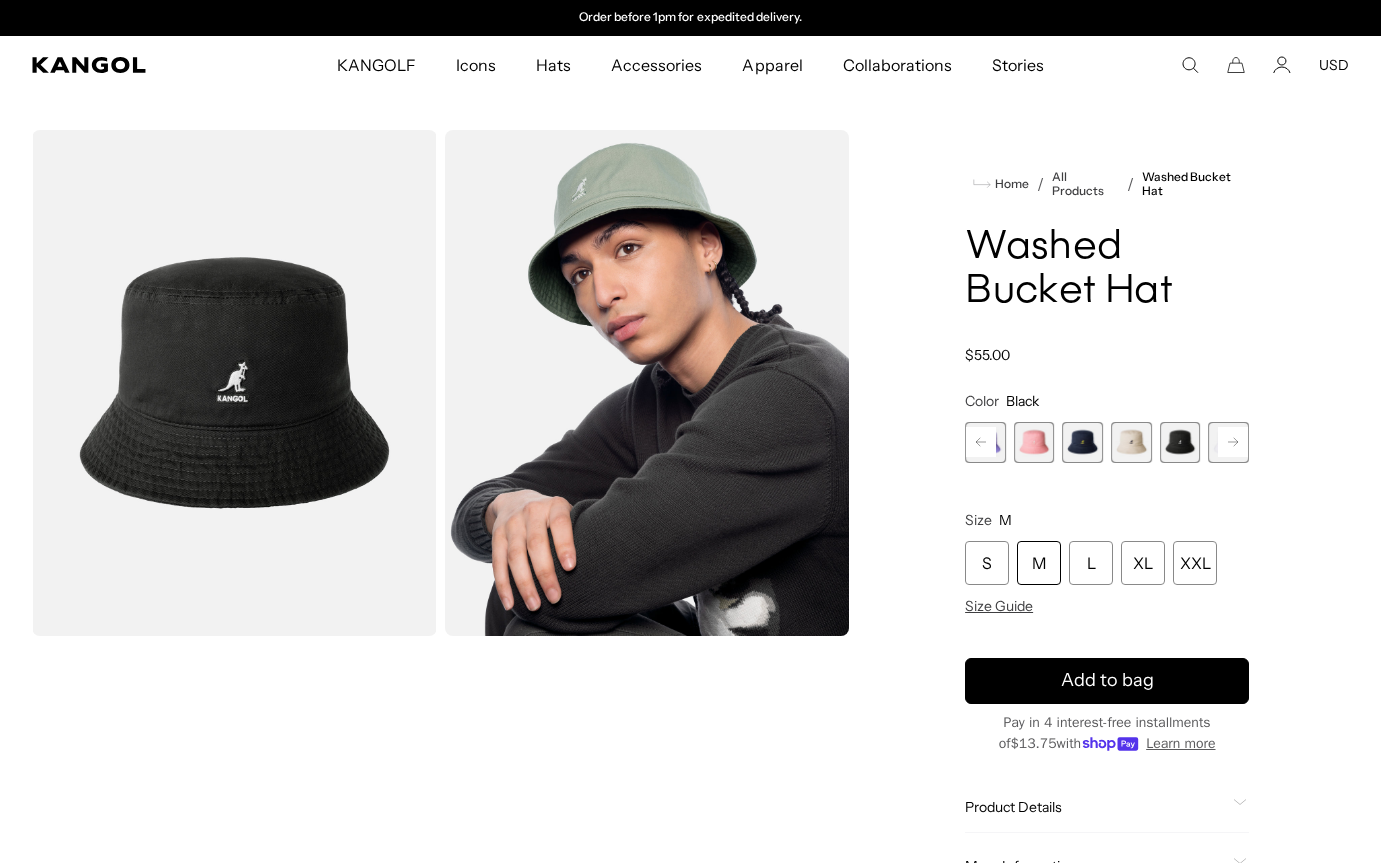 click 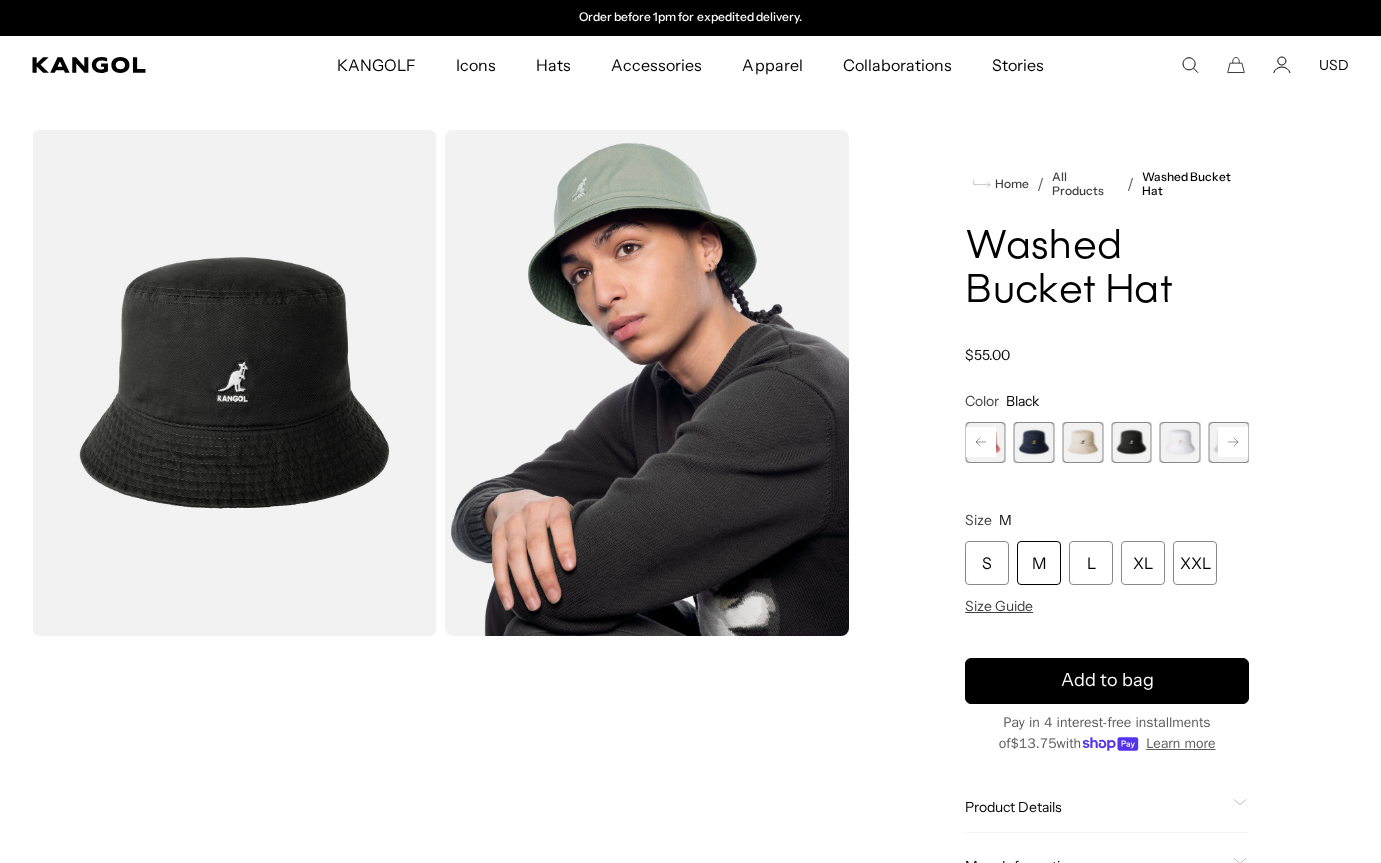 click 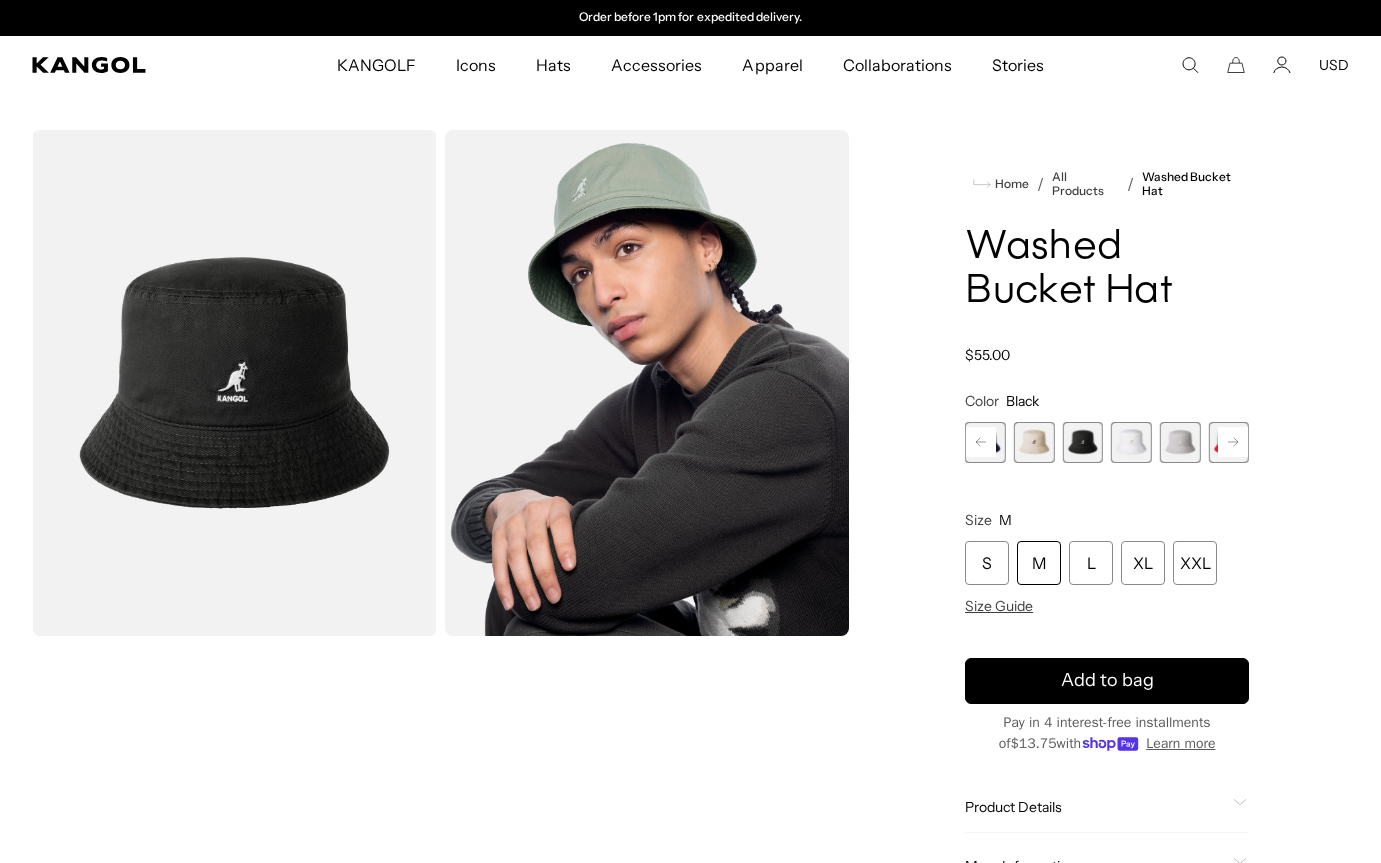 click 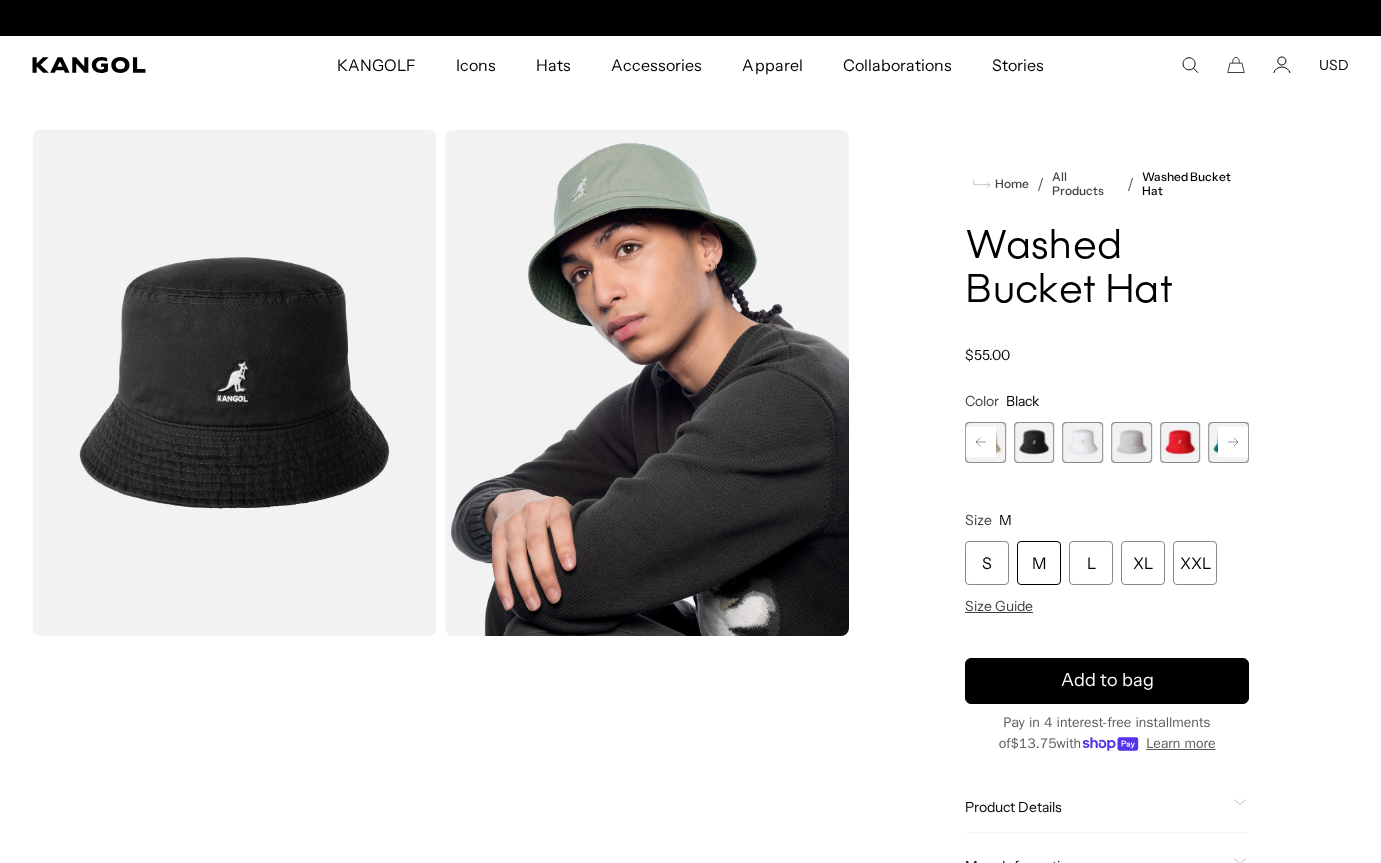 scroll, scrollTop: 0, scrollLeft: 0, axis: both 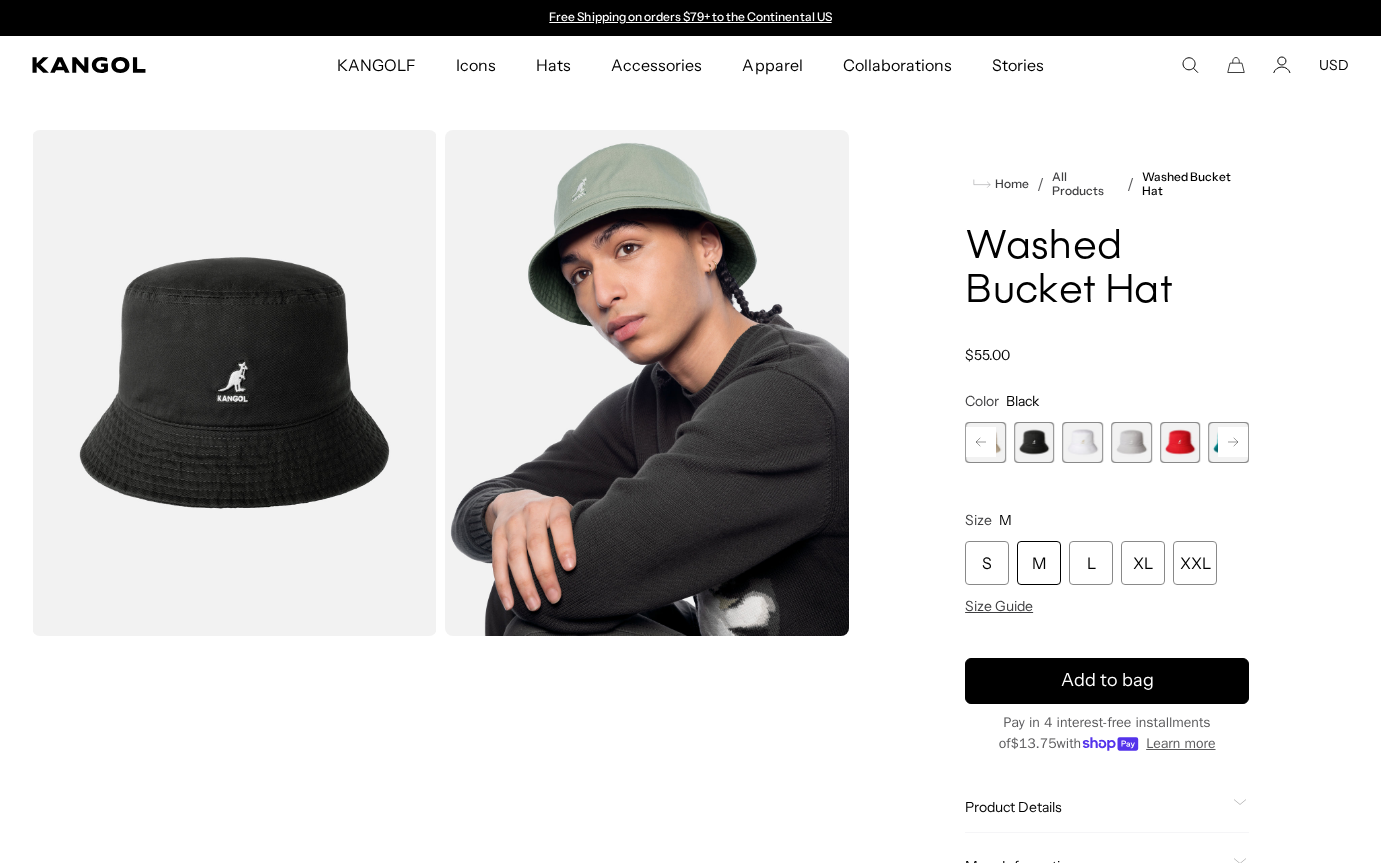 click 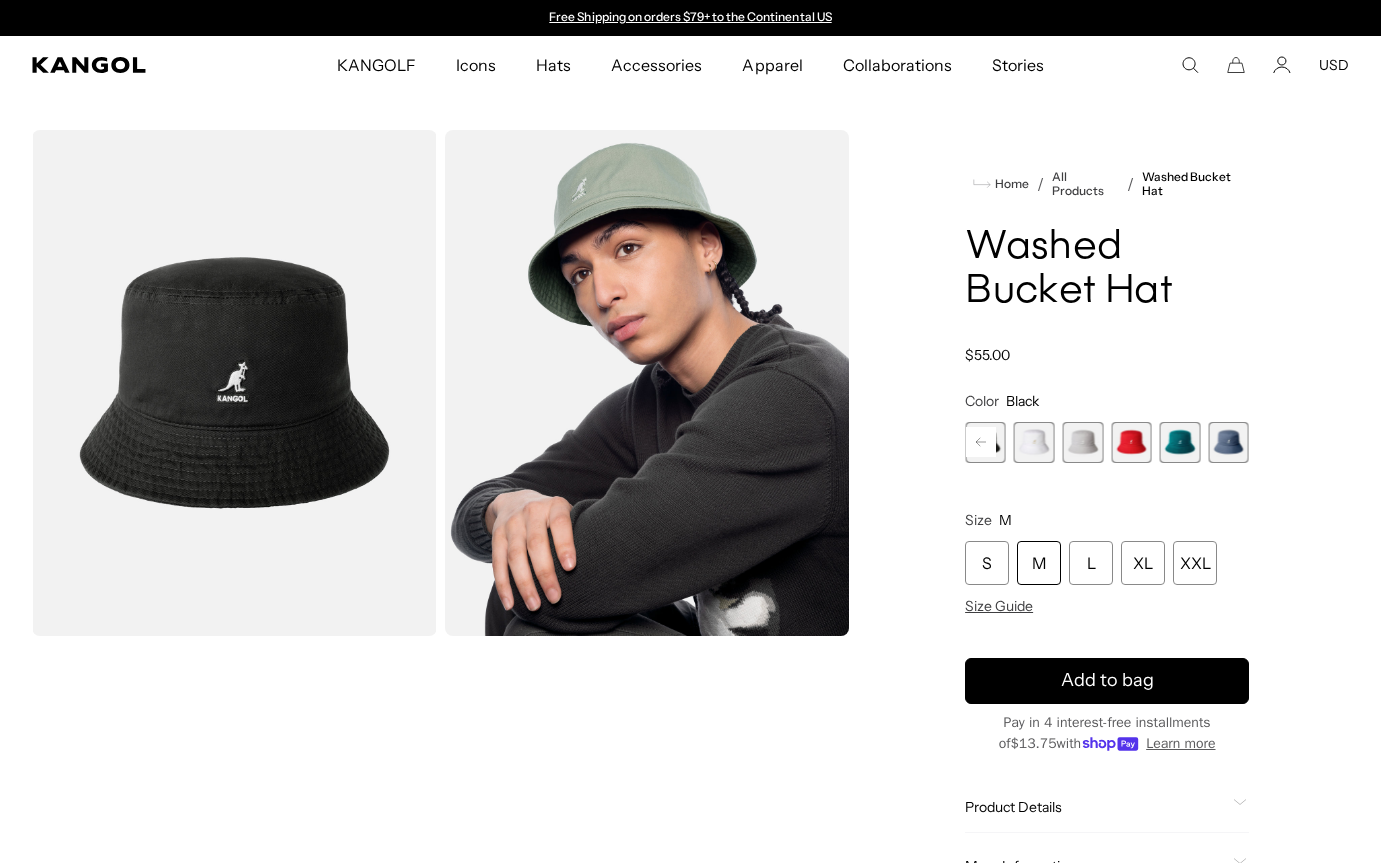 click at bounding box center [1228, 442] 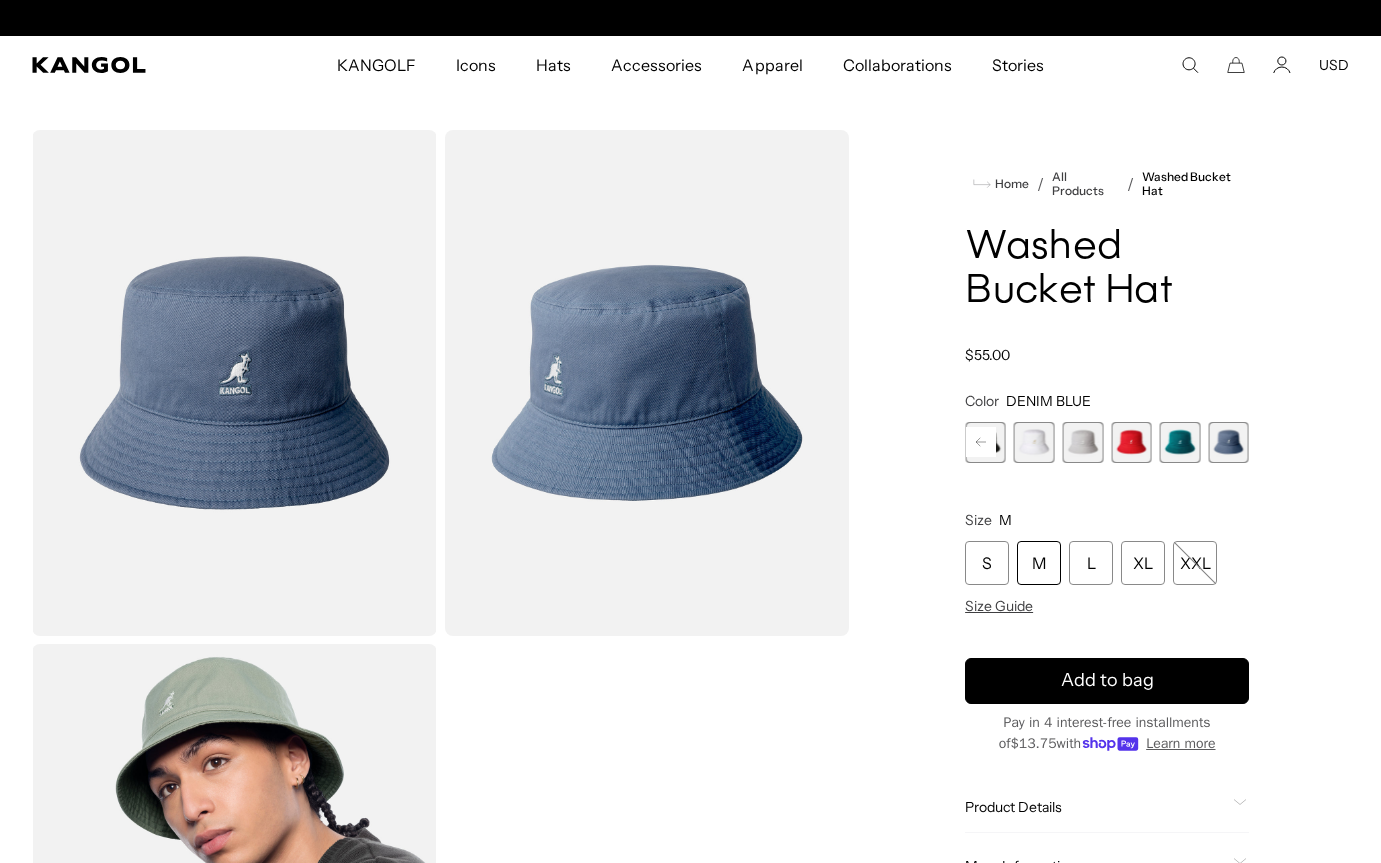 scroll, scrollTop: 0, scrollLeft: 412, axis: horizontal 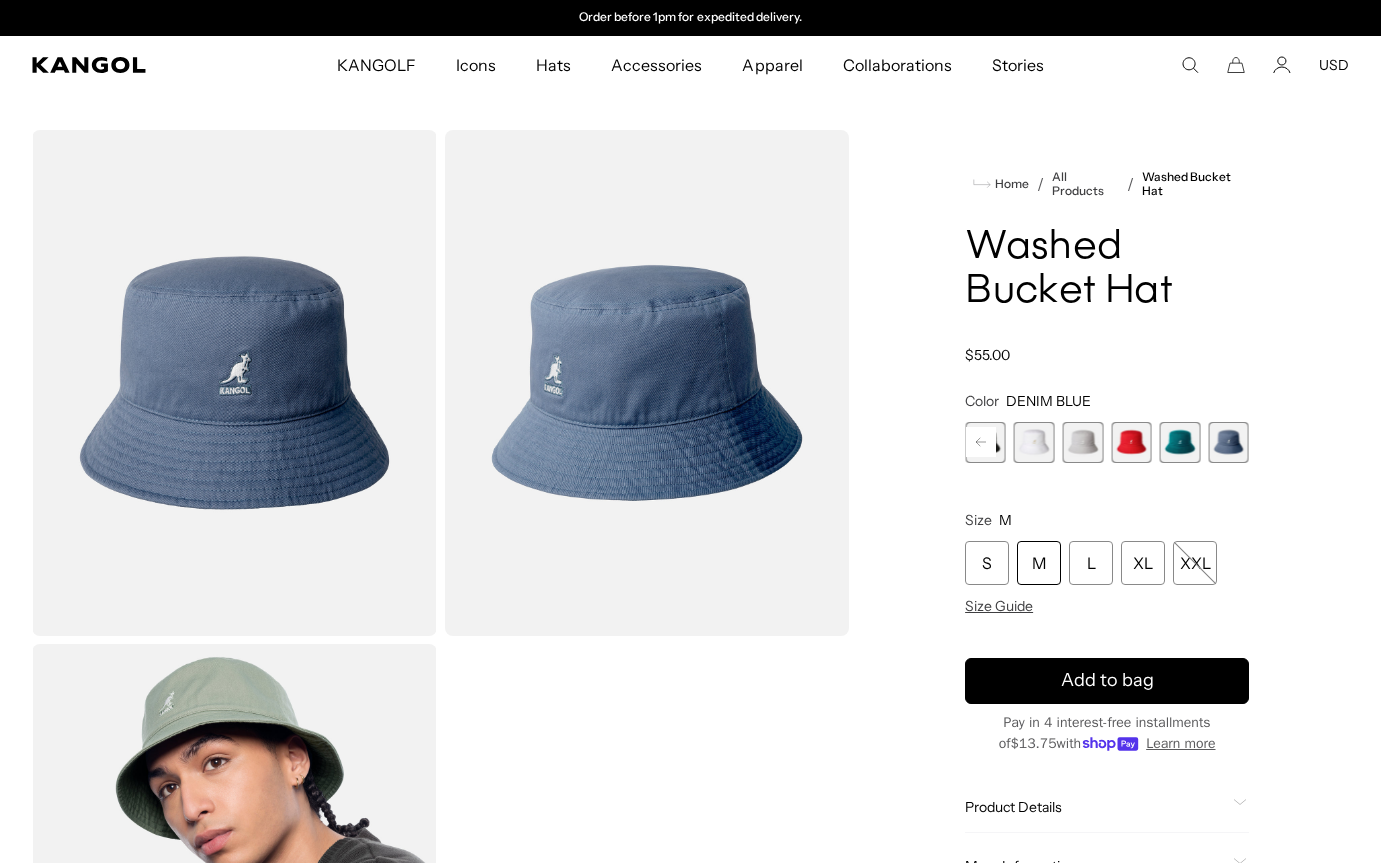 click at bounding box center (1180, 442) 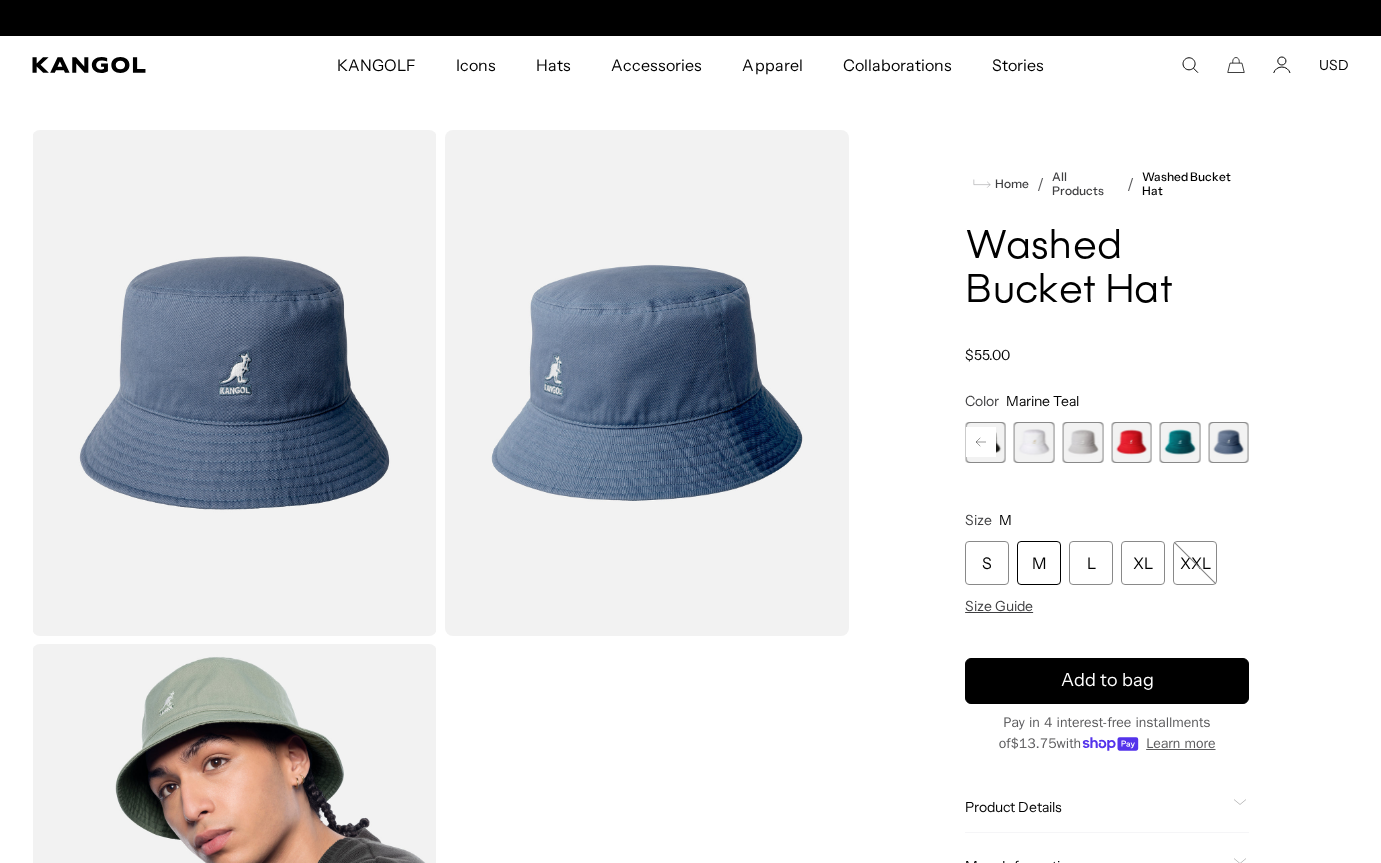 scroll, scrollTop: 0, scrollLeft: 0, axis: both 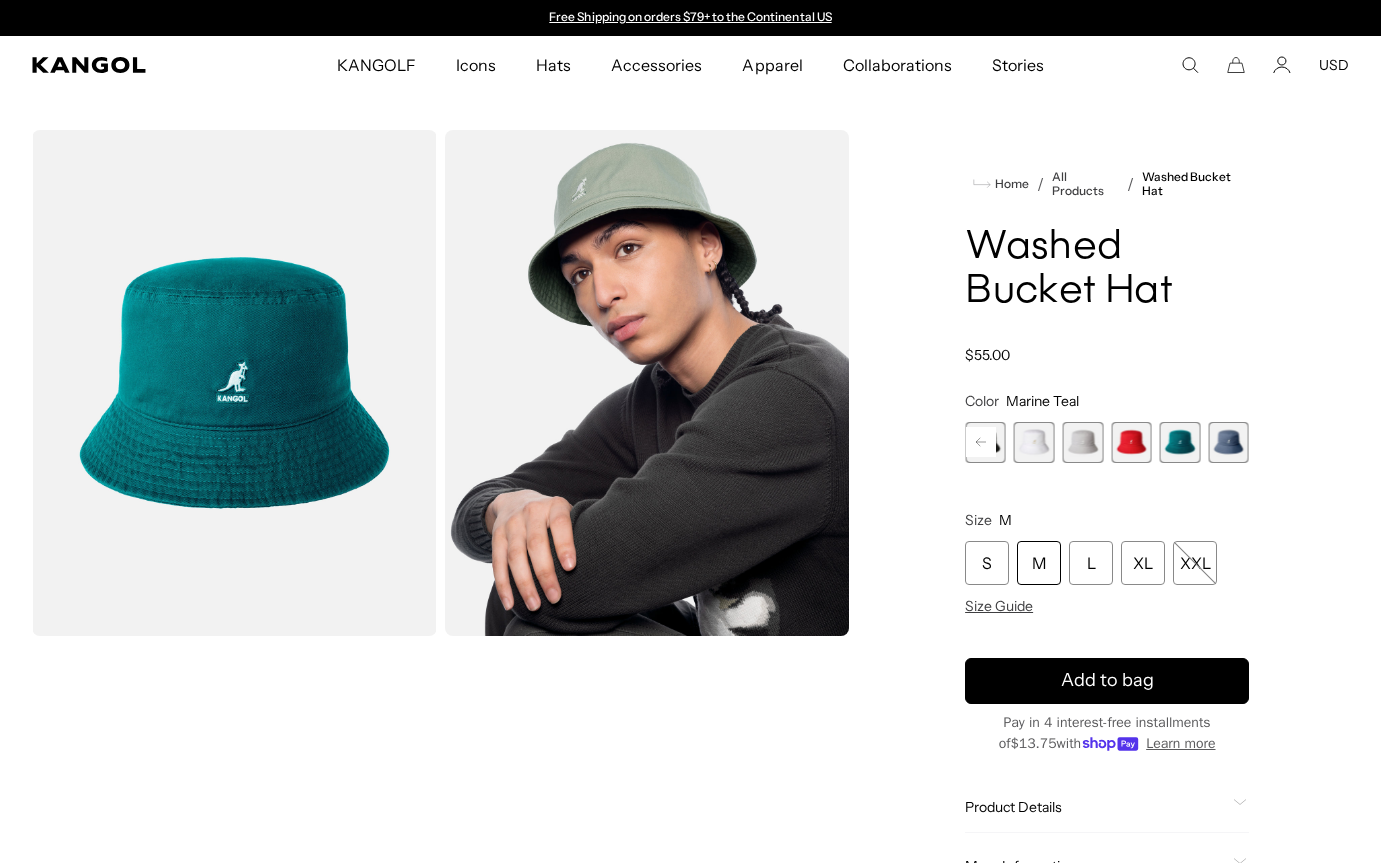 click 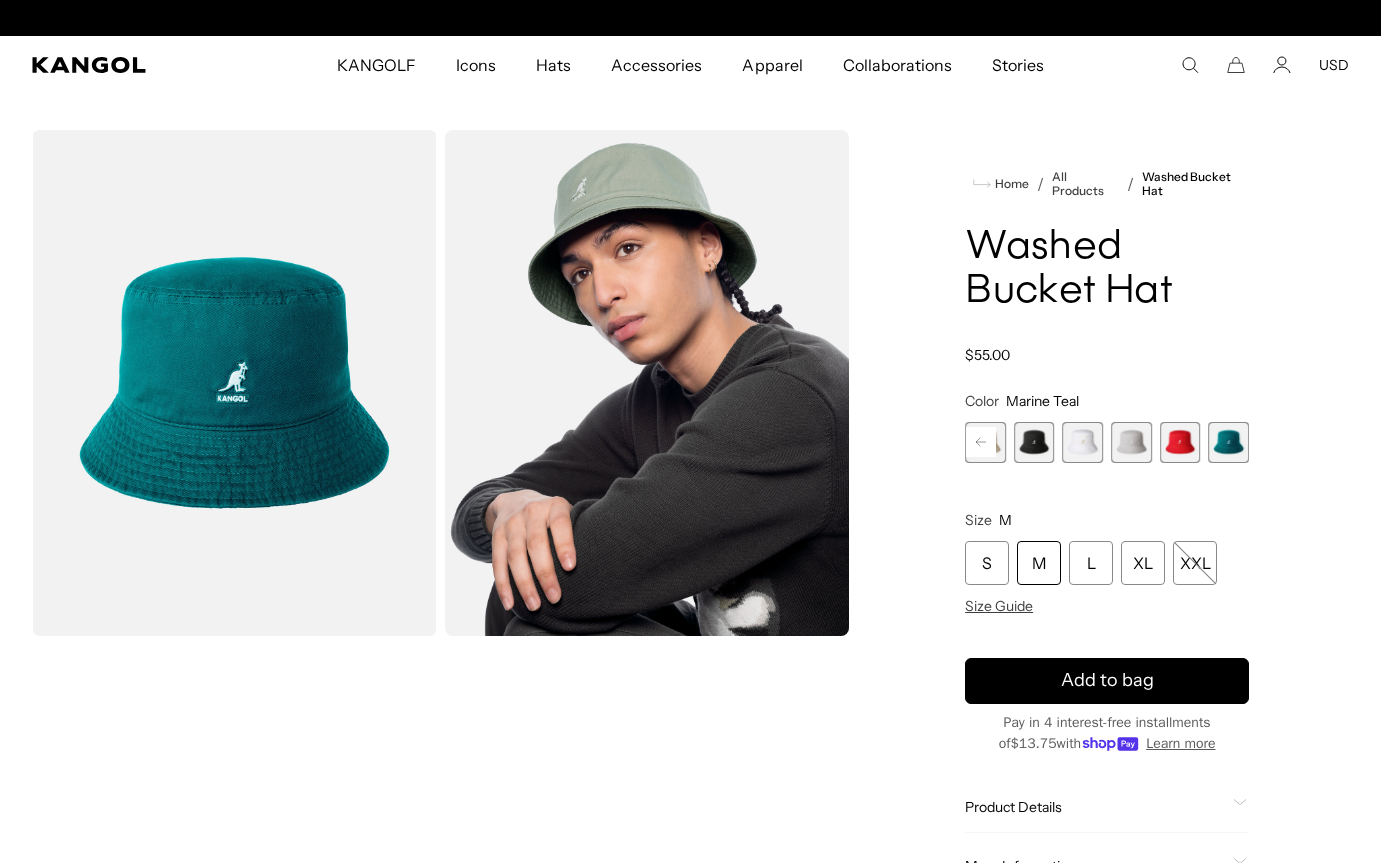 scroll, scrollTop: 0, scrollLeft: 412, axis: horizontal 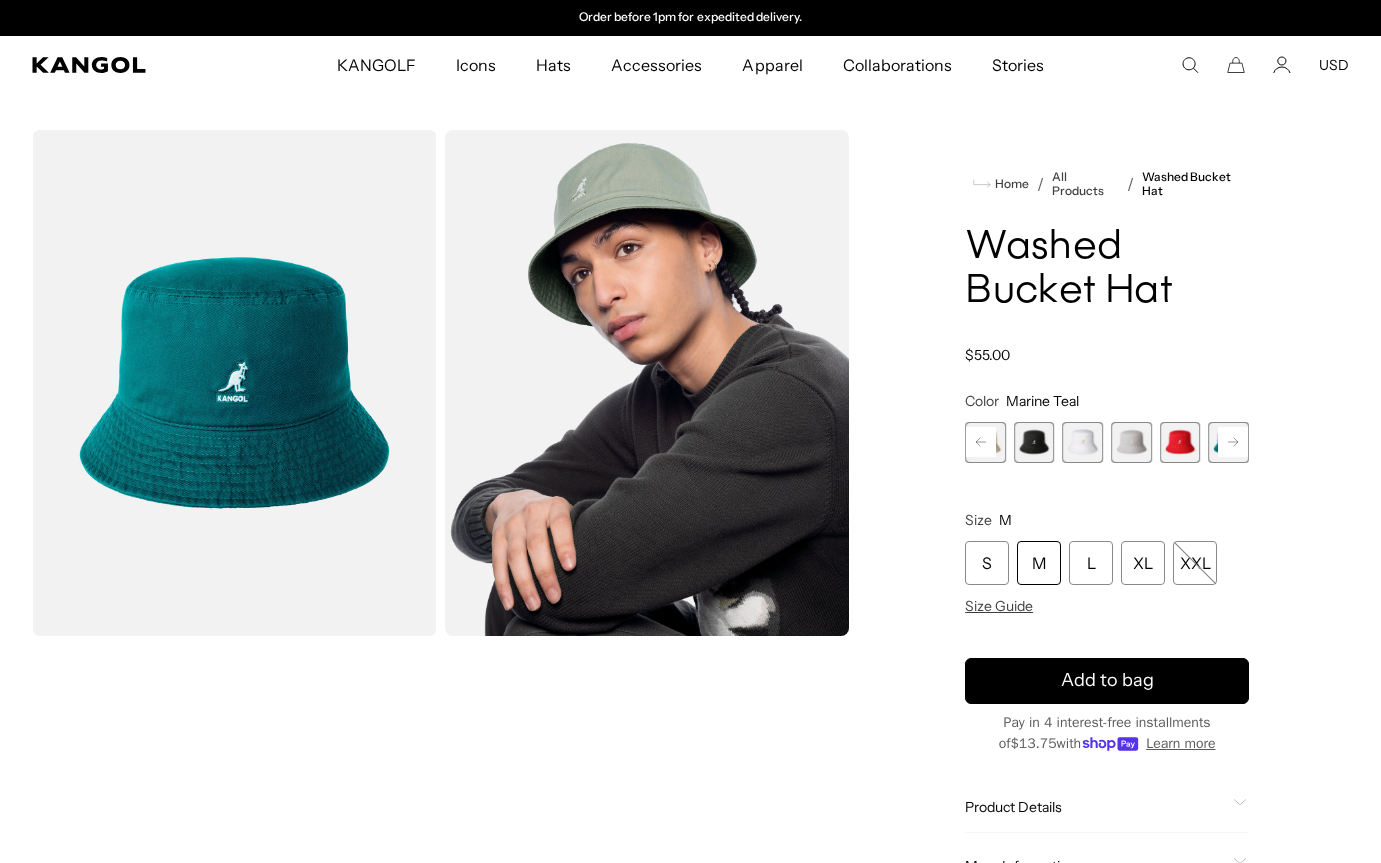 click 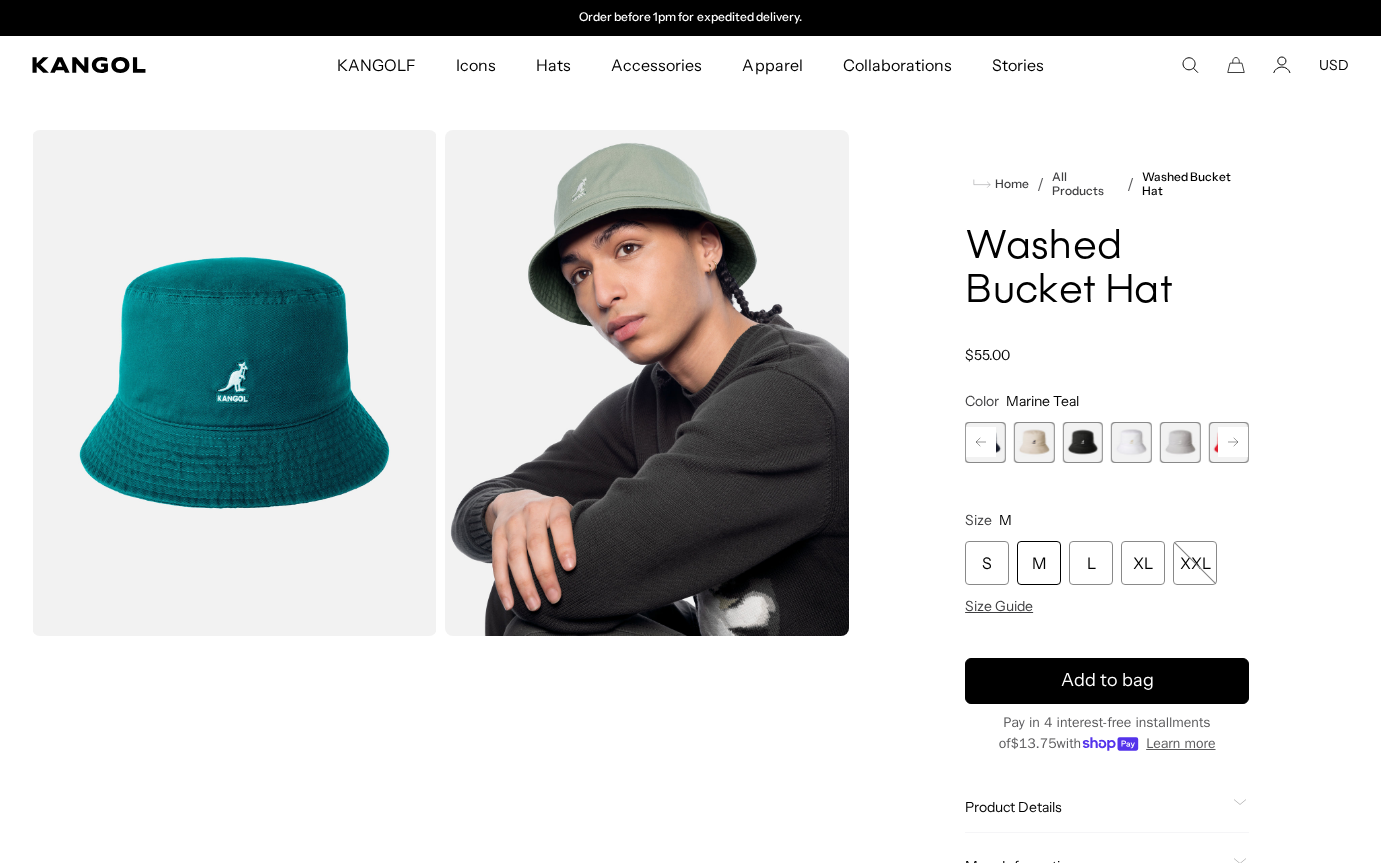 click 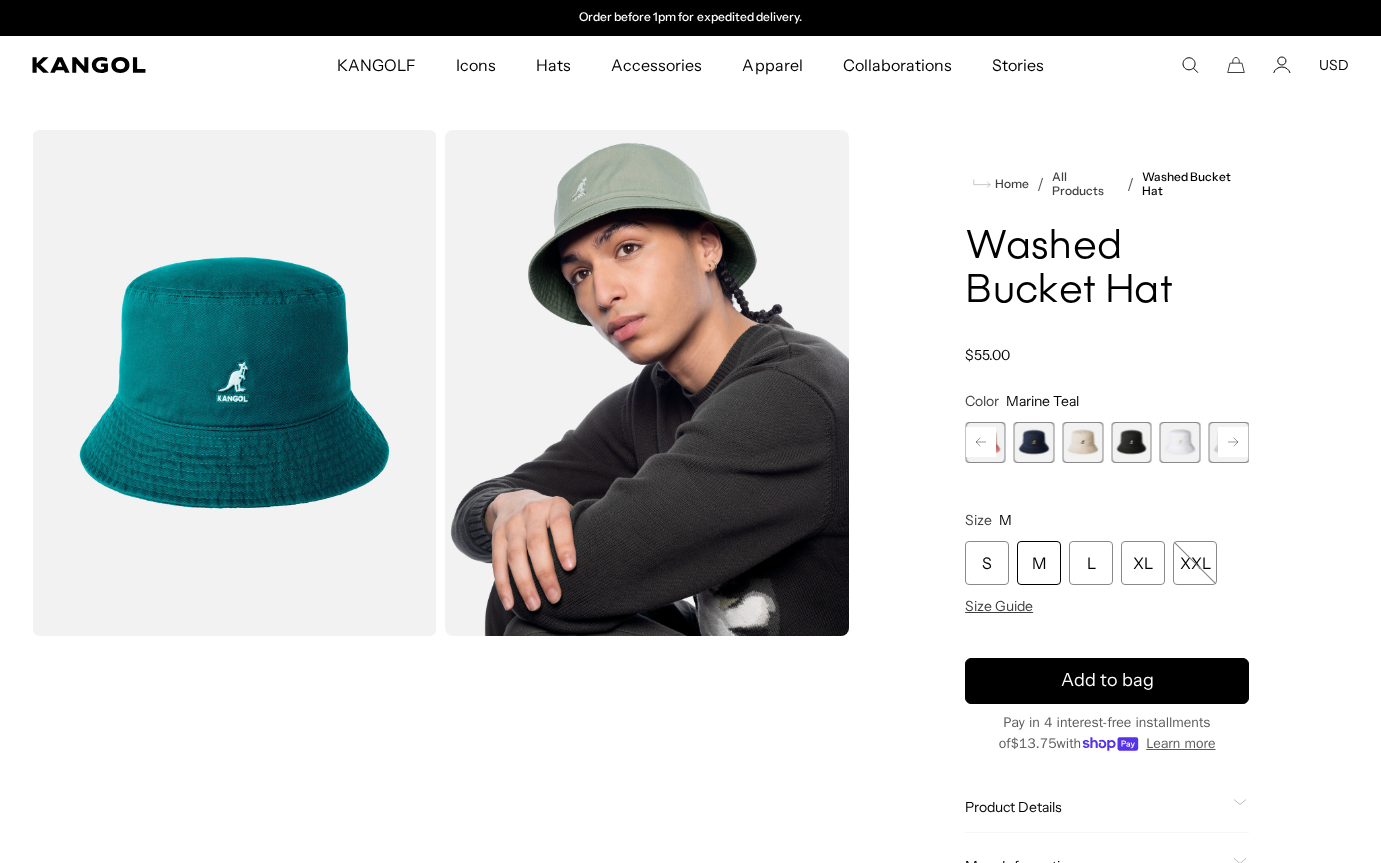 click at bounding box center (1034, 442) 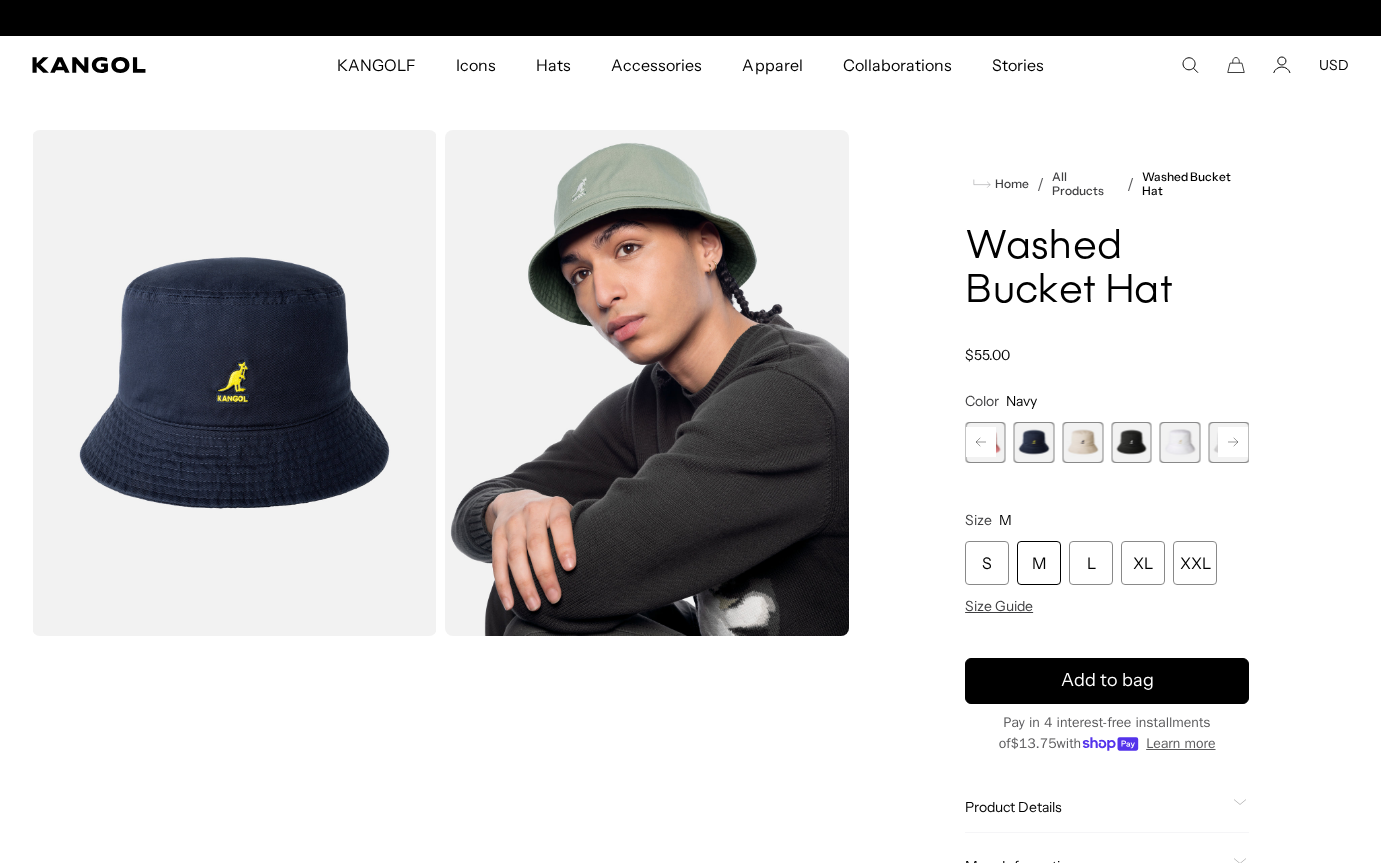 scroll, scrollTop: 0, scrollLeft: 0, axis: both 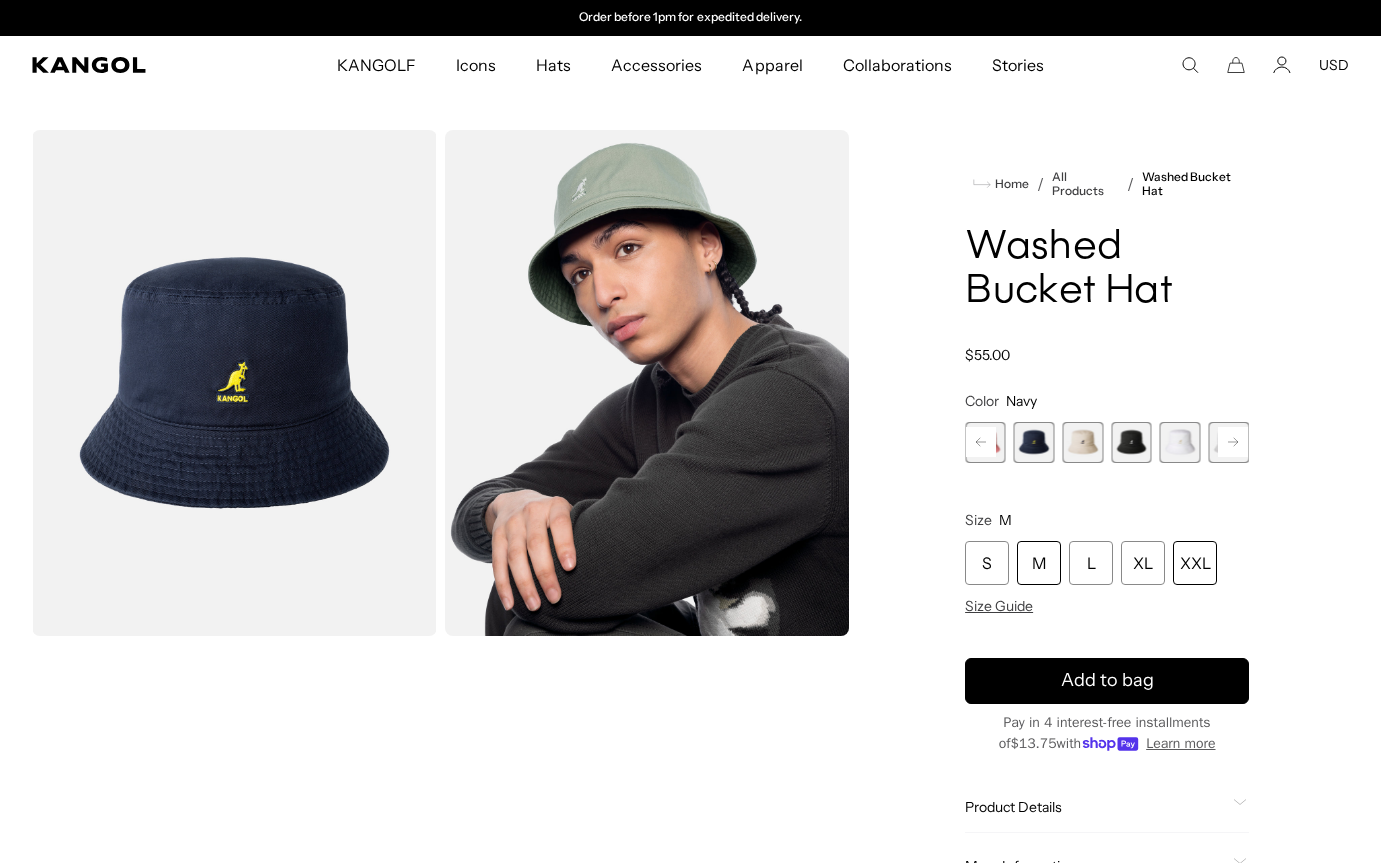 click on "XXL" at bounding box center (1195, 563) 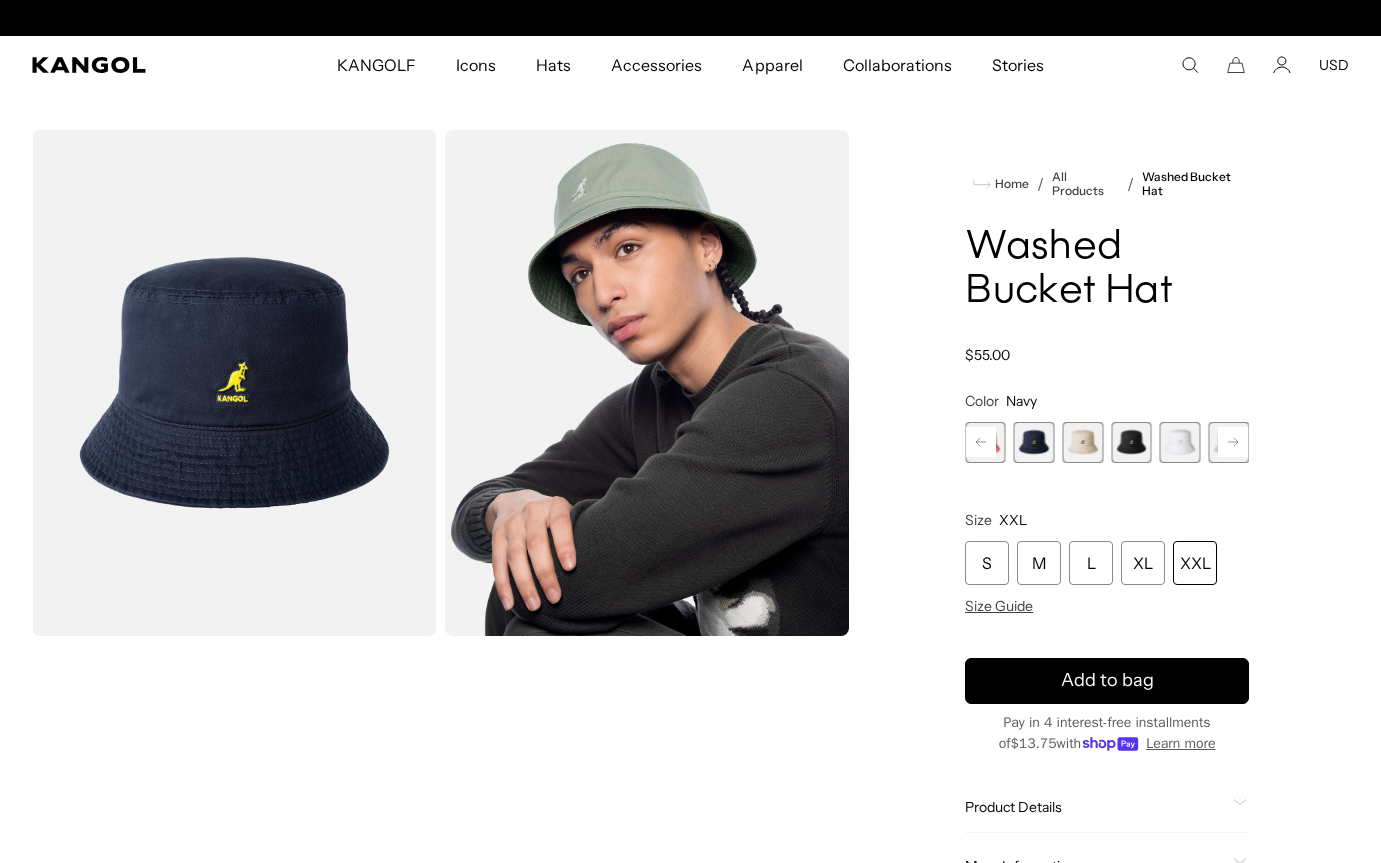 scroll, scrollTop: 0, scrollLeft: 0, axis: both 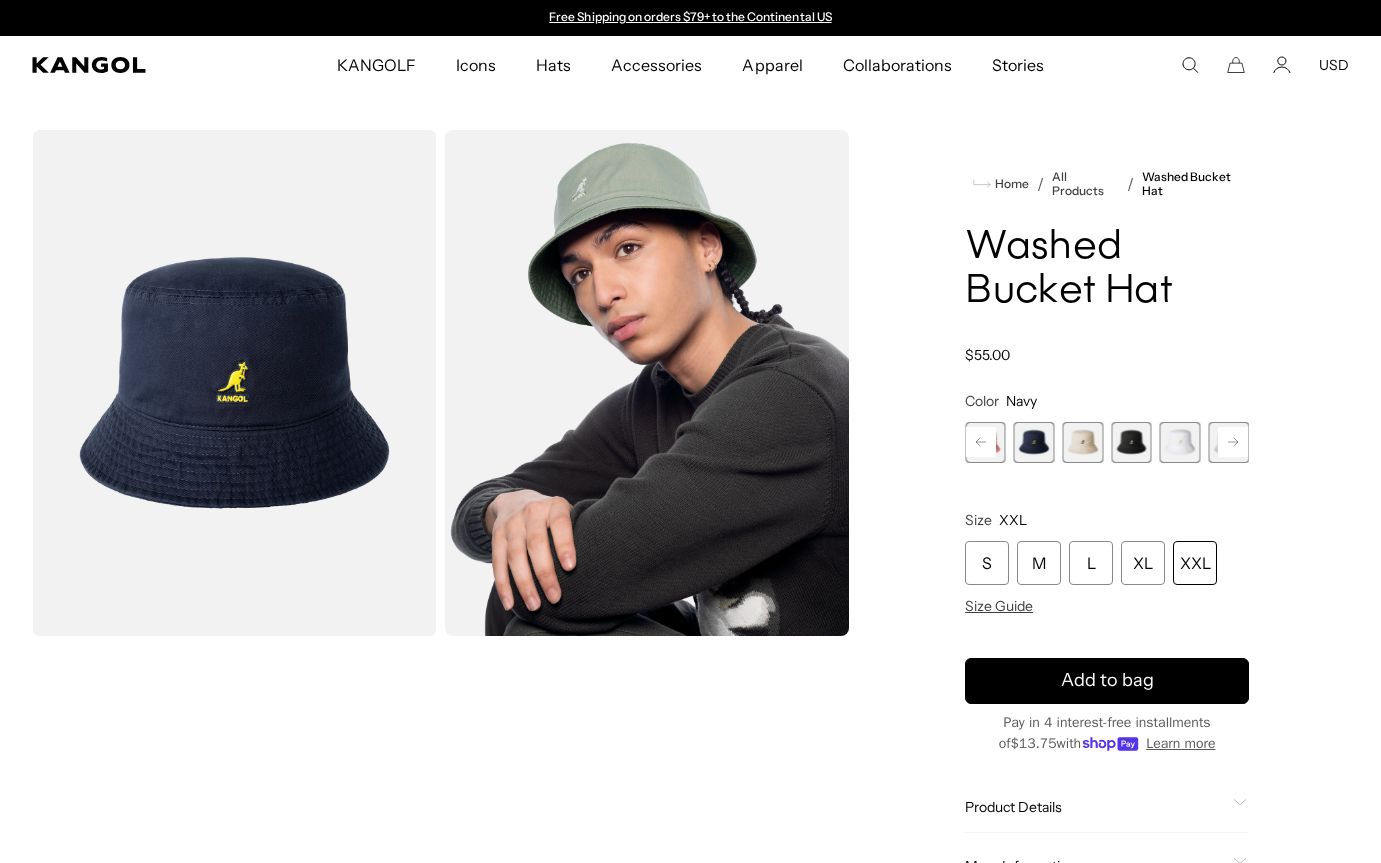 click on "Color
Navy
Previous
Next
AQUATIC
Variant sold out or unavailable
SAGE GREEN
Variant sold out or unavailable
Smog
Variant sold out or unavailable
Iced Lilac
Variant sold out or unavailable
Pepto
Variant sold out or unavailable
Navy
Variant sold out or unavailable" at bounding box center (1107, 503) 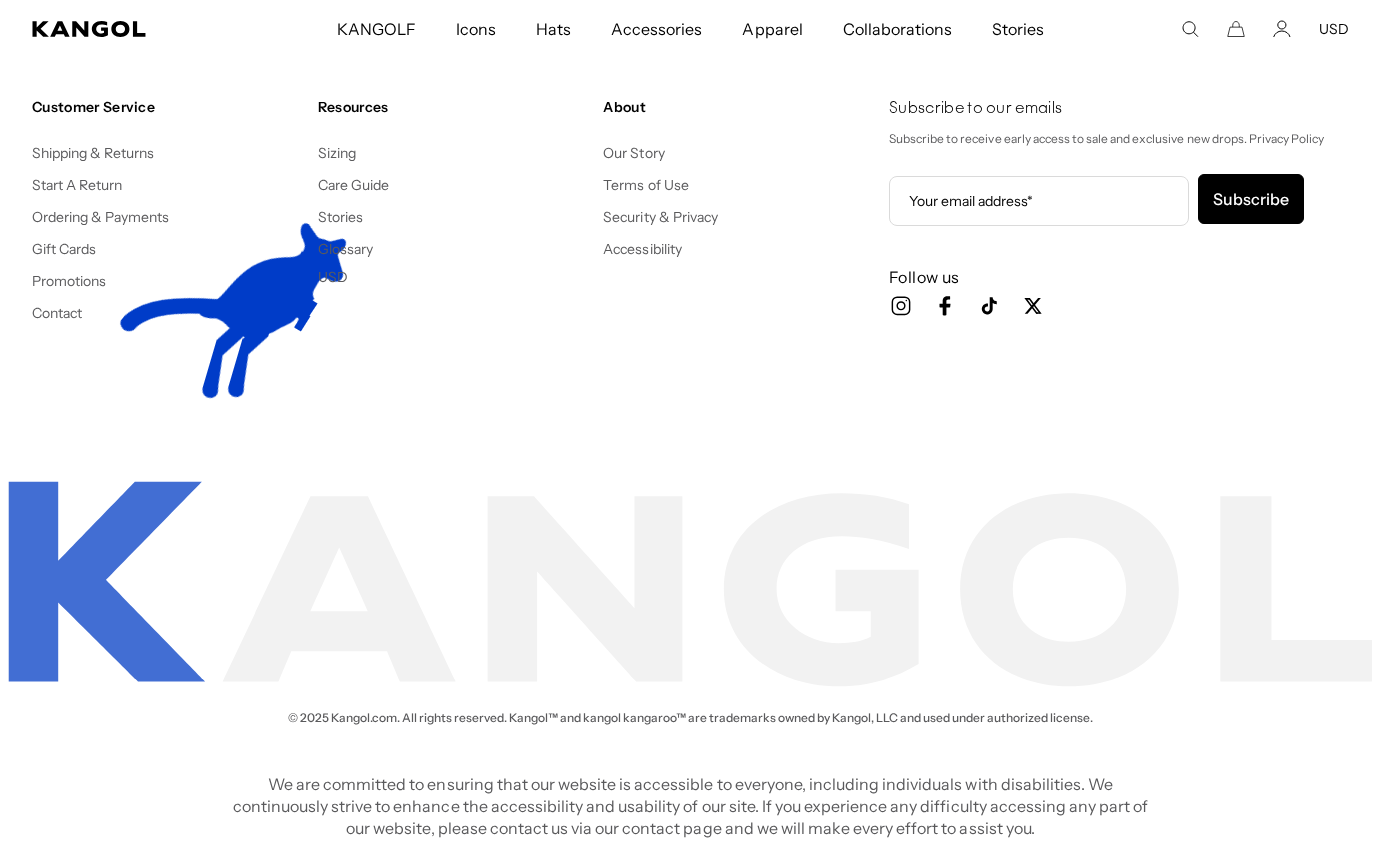 scroll, scrollTop: 2793, scrollLeft: 0, axis: vertical 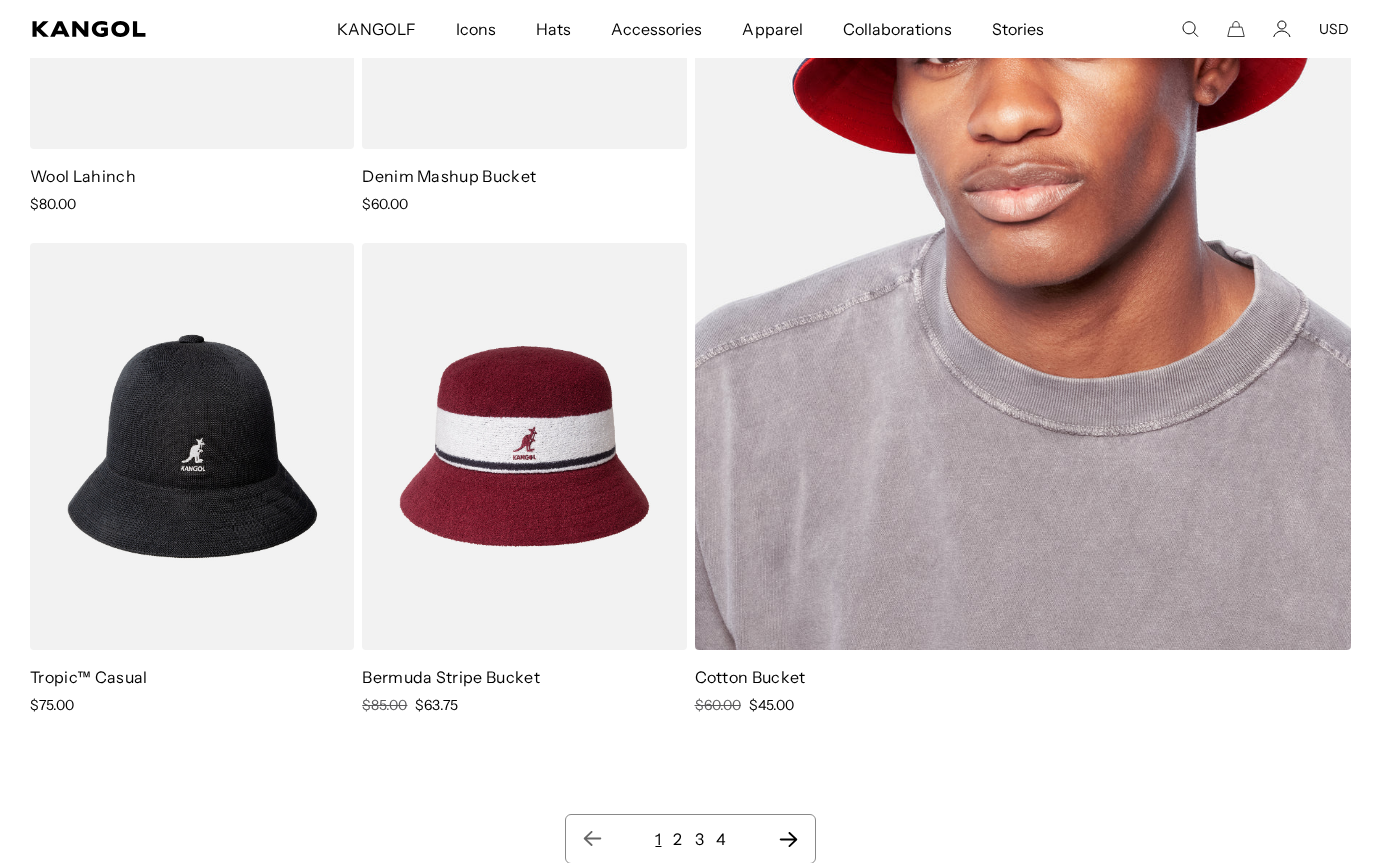 click at bounding box center (1023, 196) 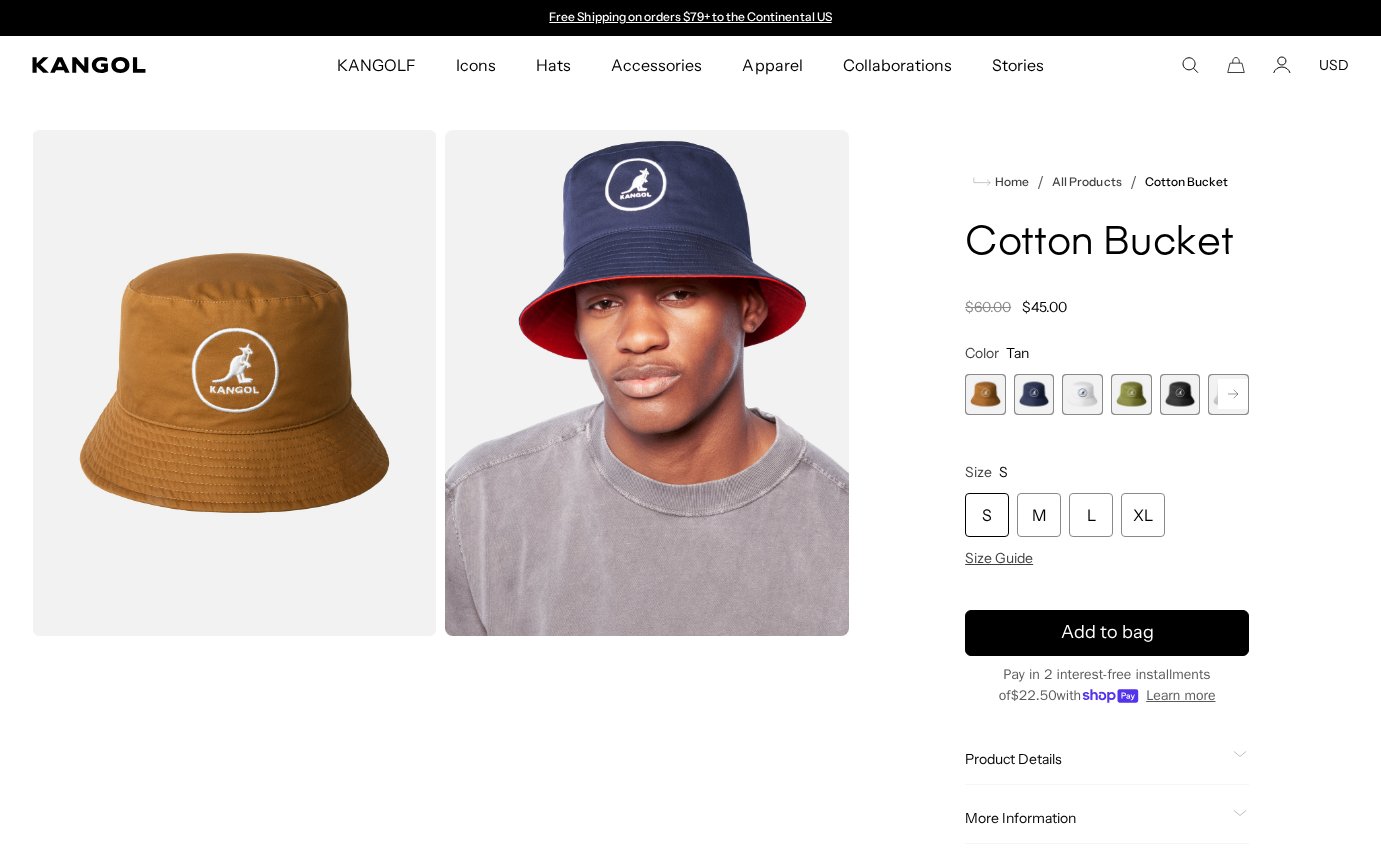 scroll, scrollTop: 0, scrollLeft: 0, axis: both 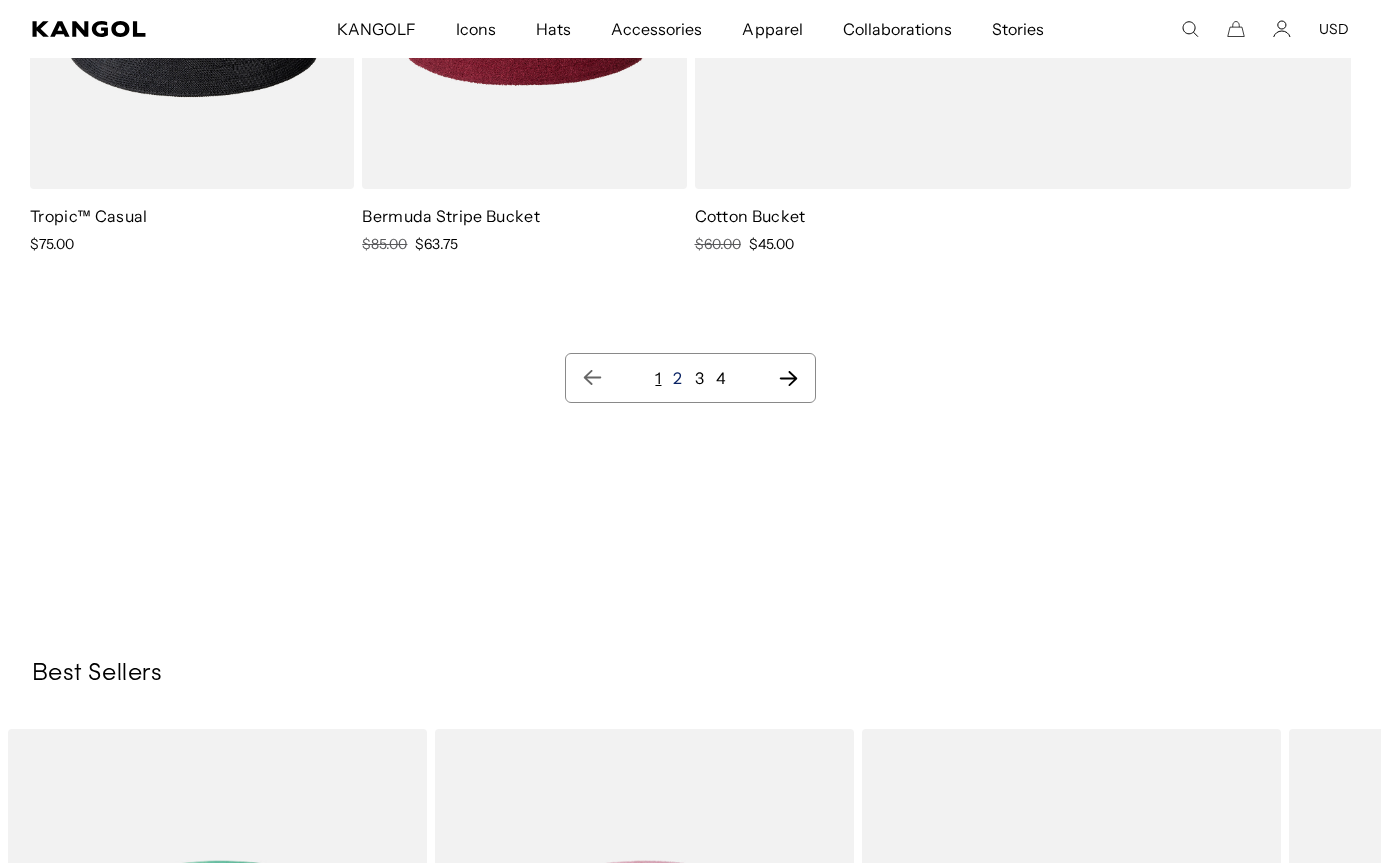 click on "2" at bounding box center (677, 378) 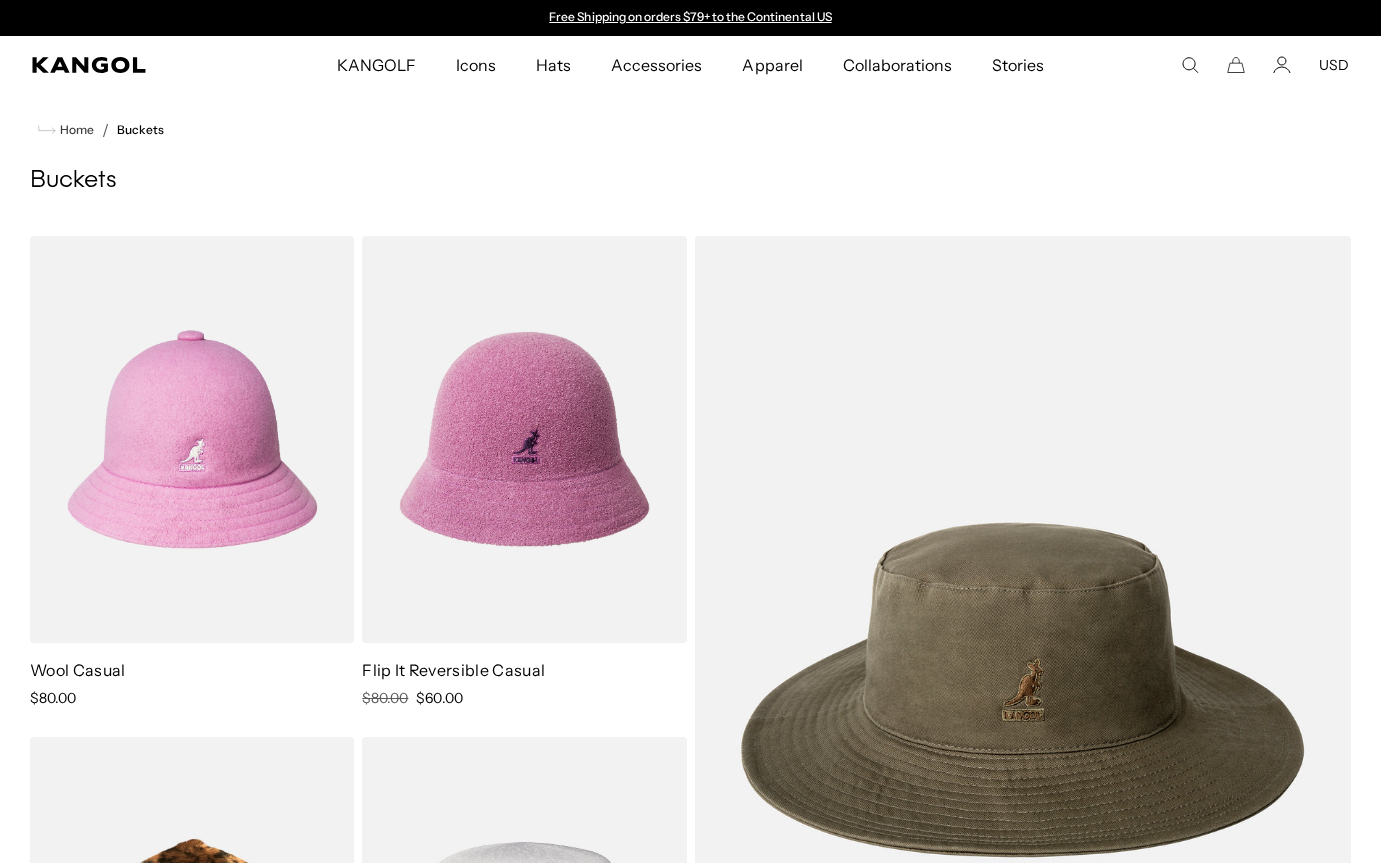 scroll, scrollTop: 867, scrollLeft: 0, axis: vertical 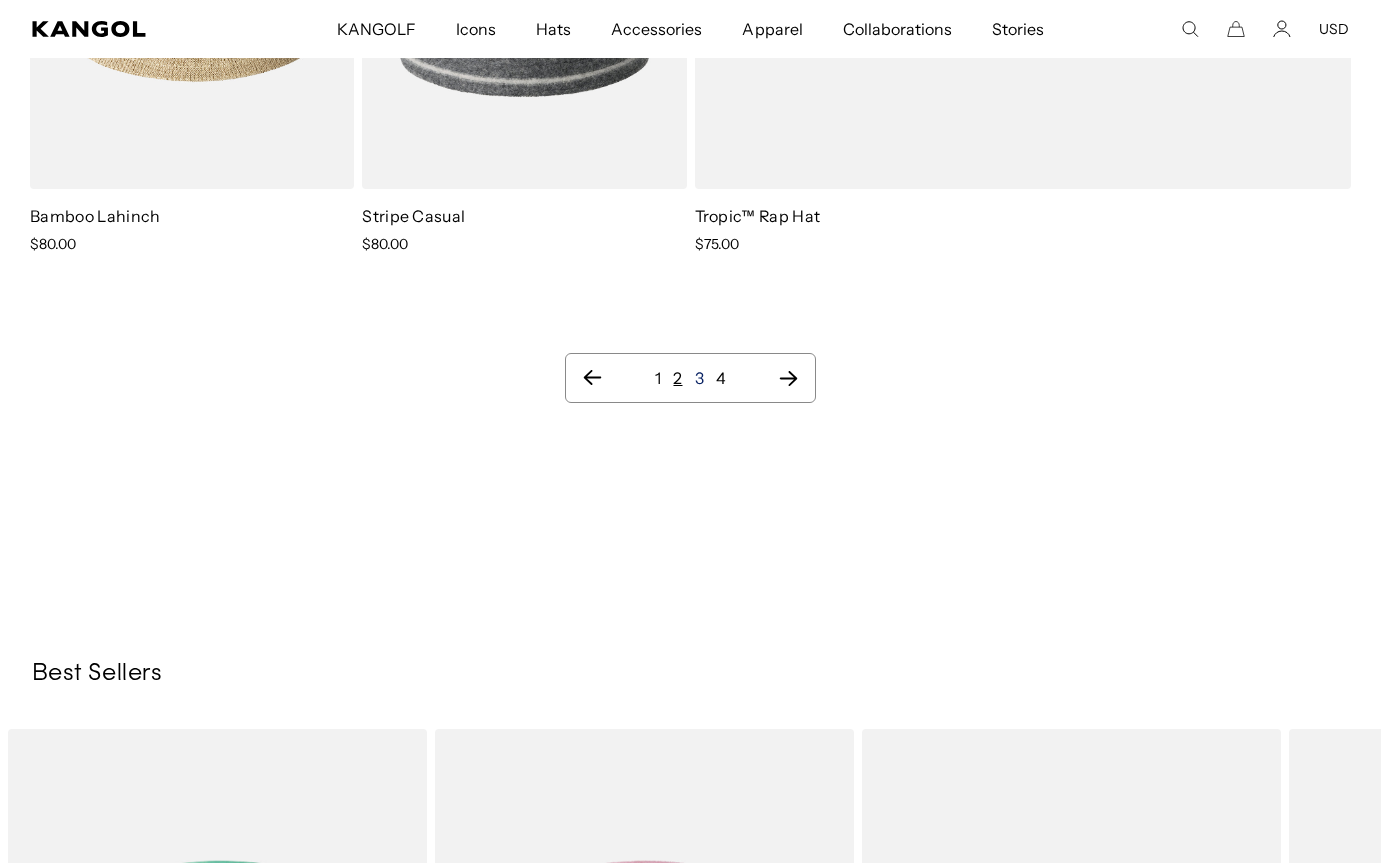 click on "3" at bounding box center (699, 378) 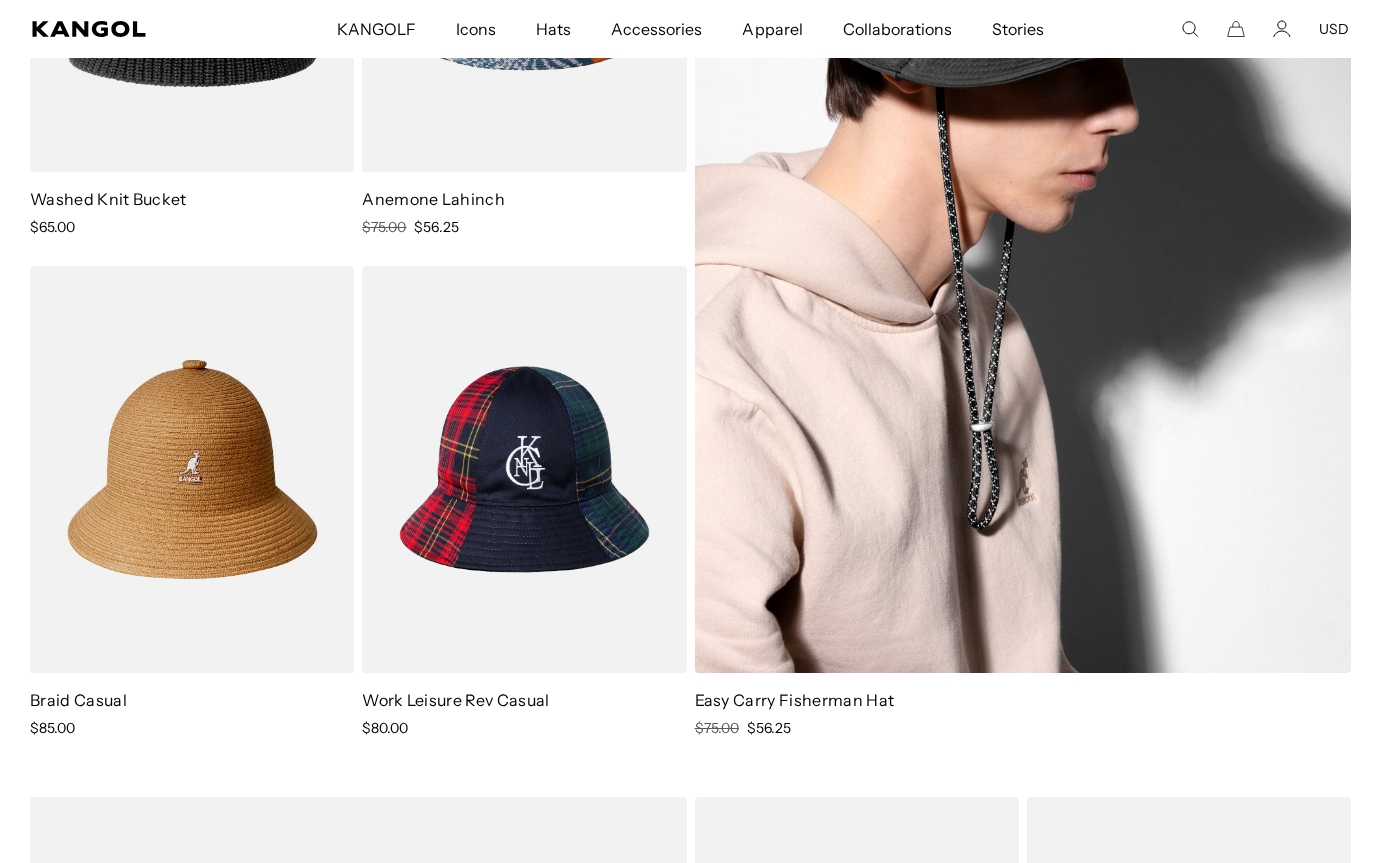 scroll, scrollTop: 0, scrollLeft: 0, axis: both 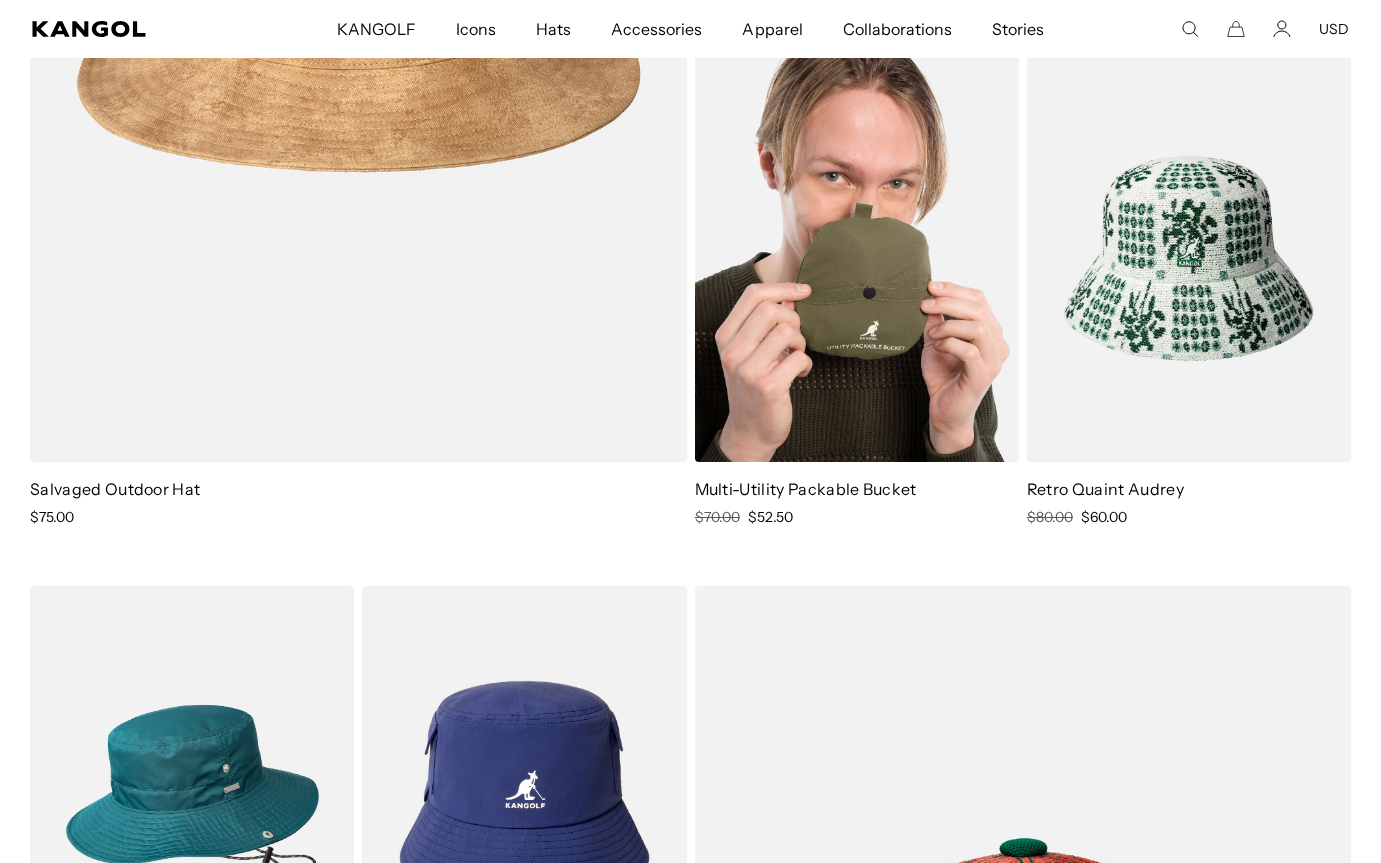 click at bounding box center [857, 258] 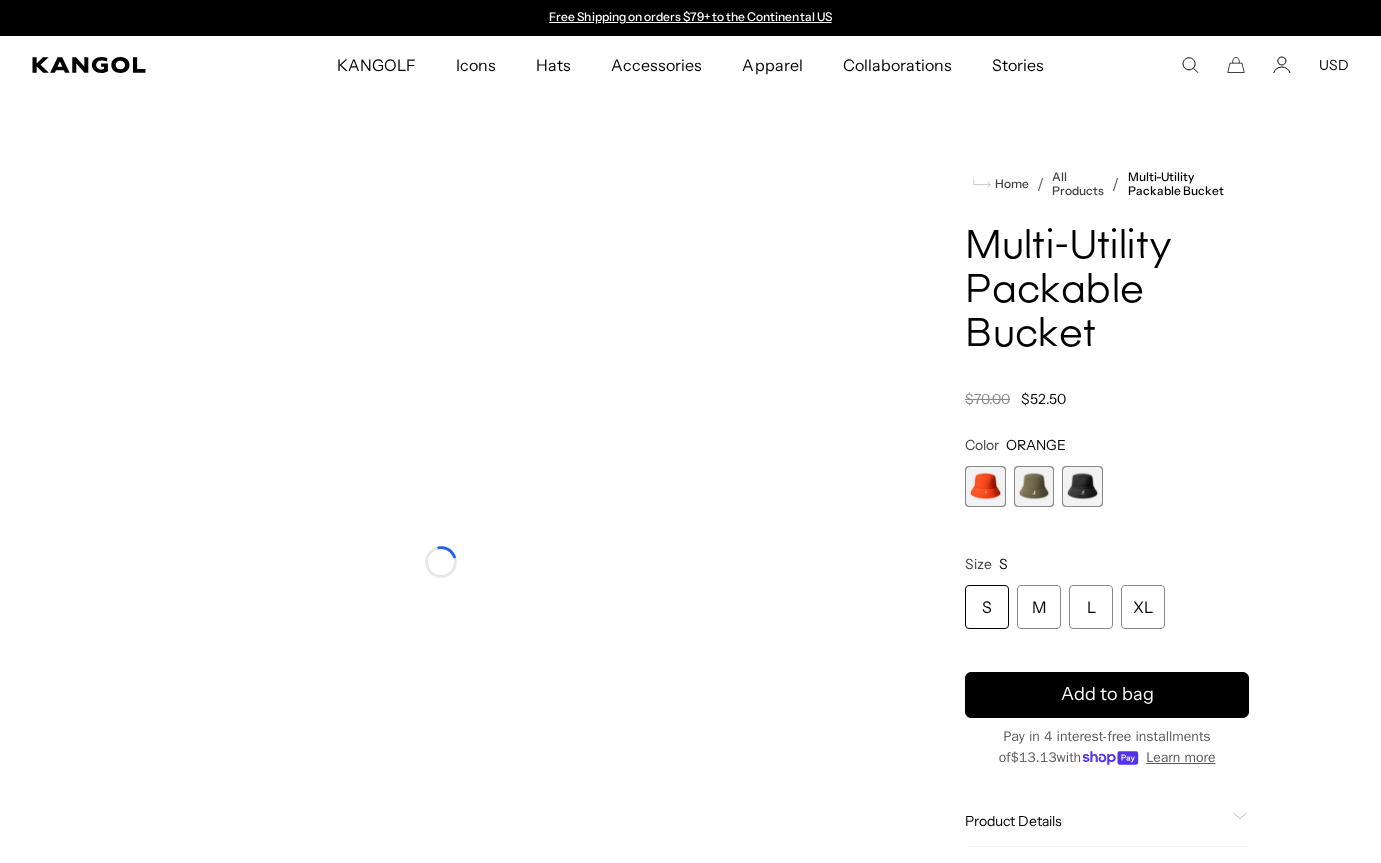 scroll, scrollTop: 0, scrollLeft: 0, axis: both 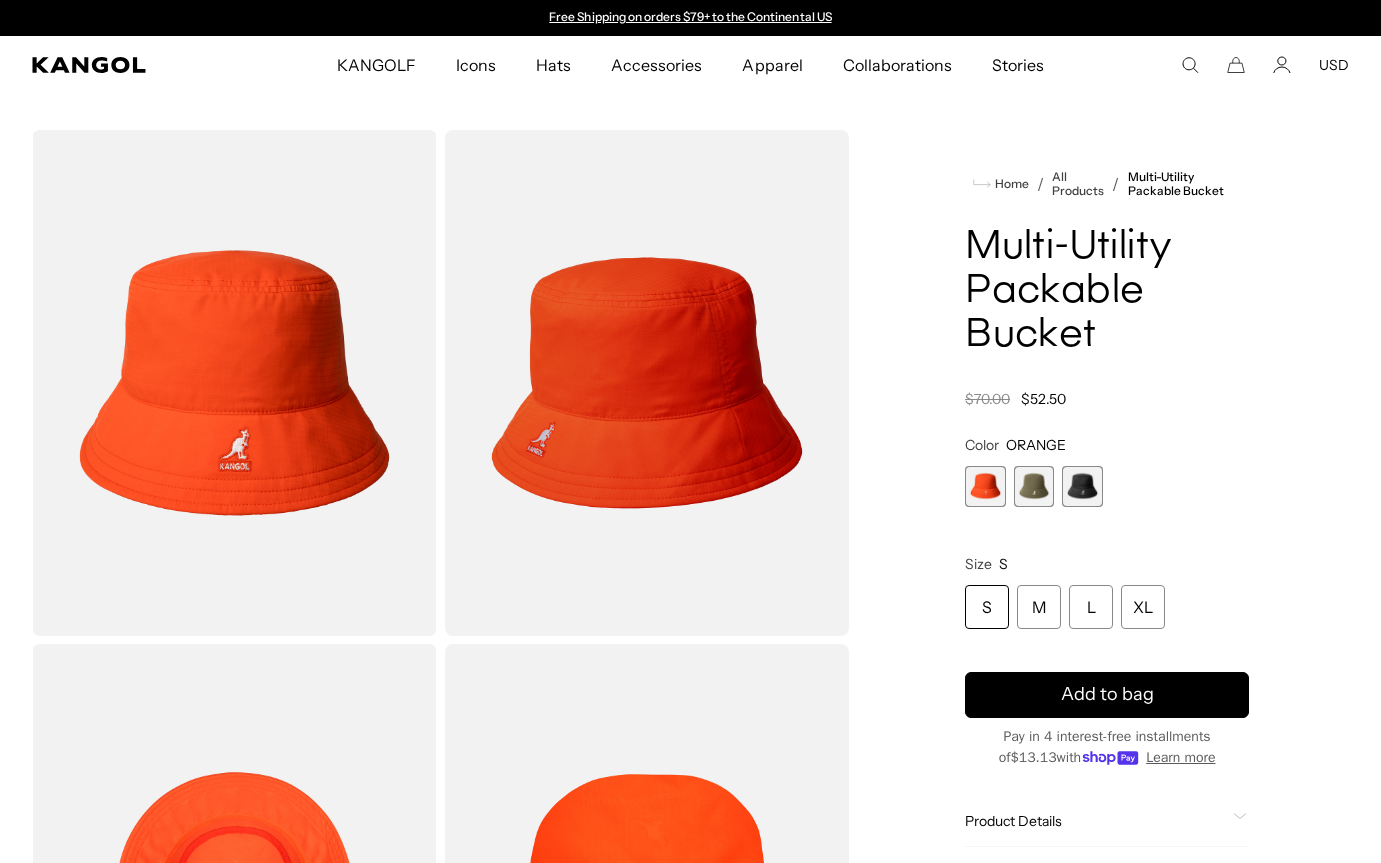 click at bounding box center (1082, 486) 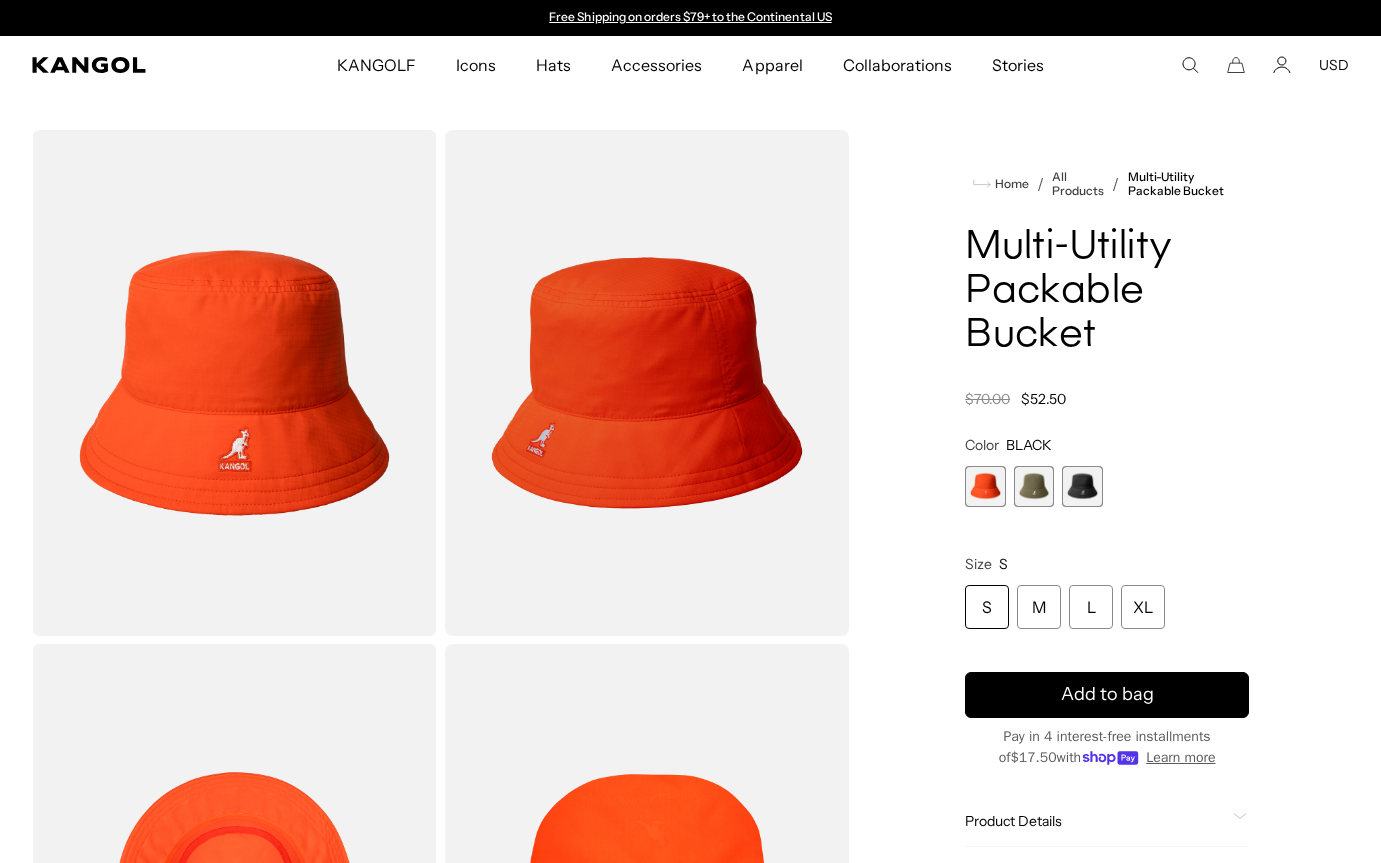 scroll, scrollTop: 0, scrollLeft: 0, axis: both 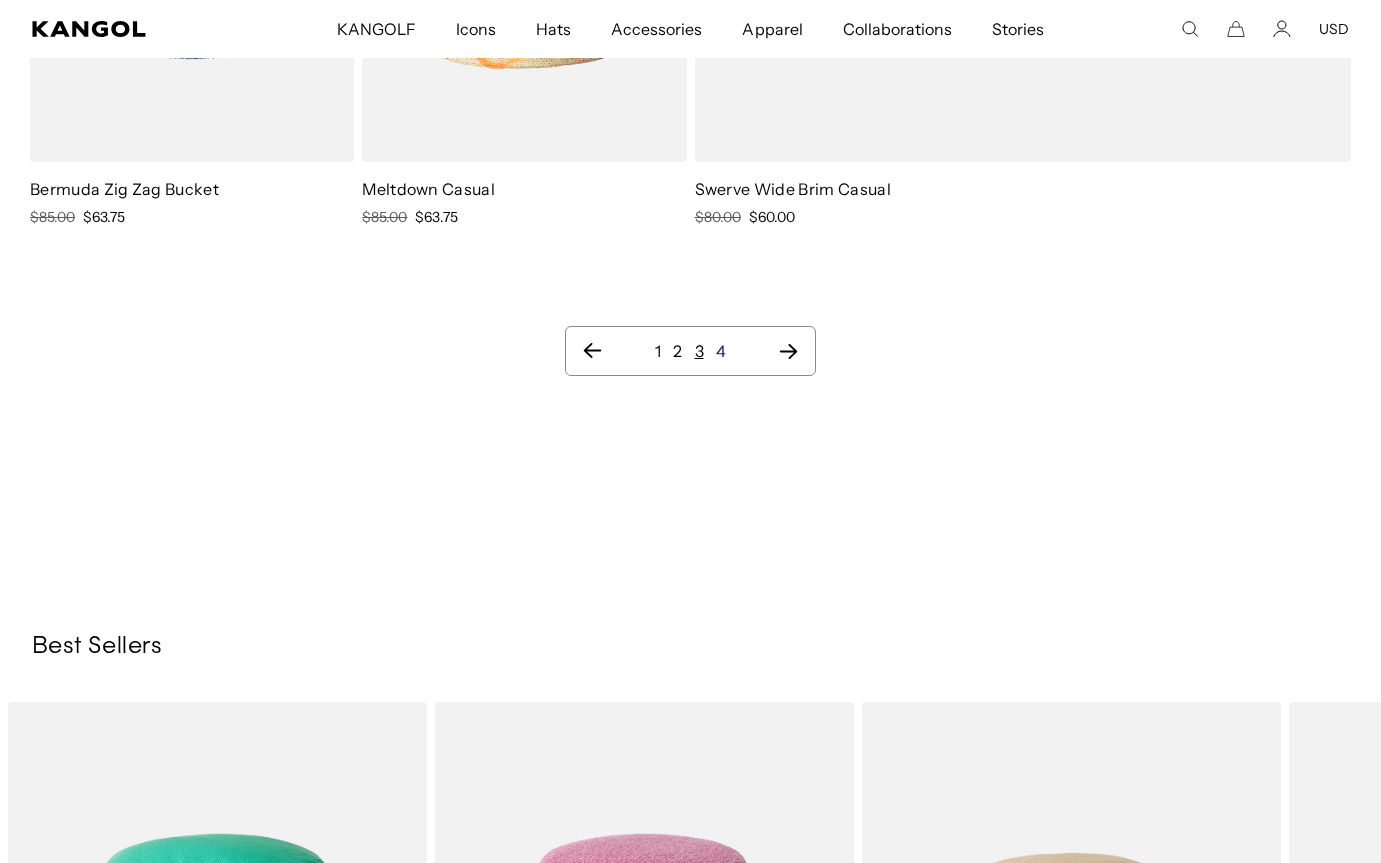 click on "4" at bounding box center (721, 351) 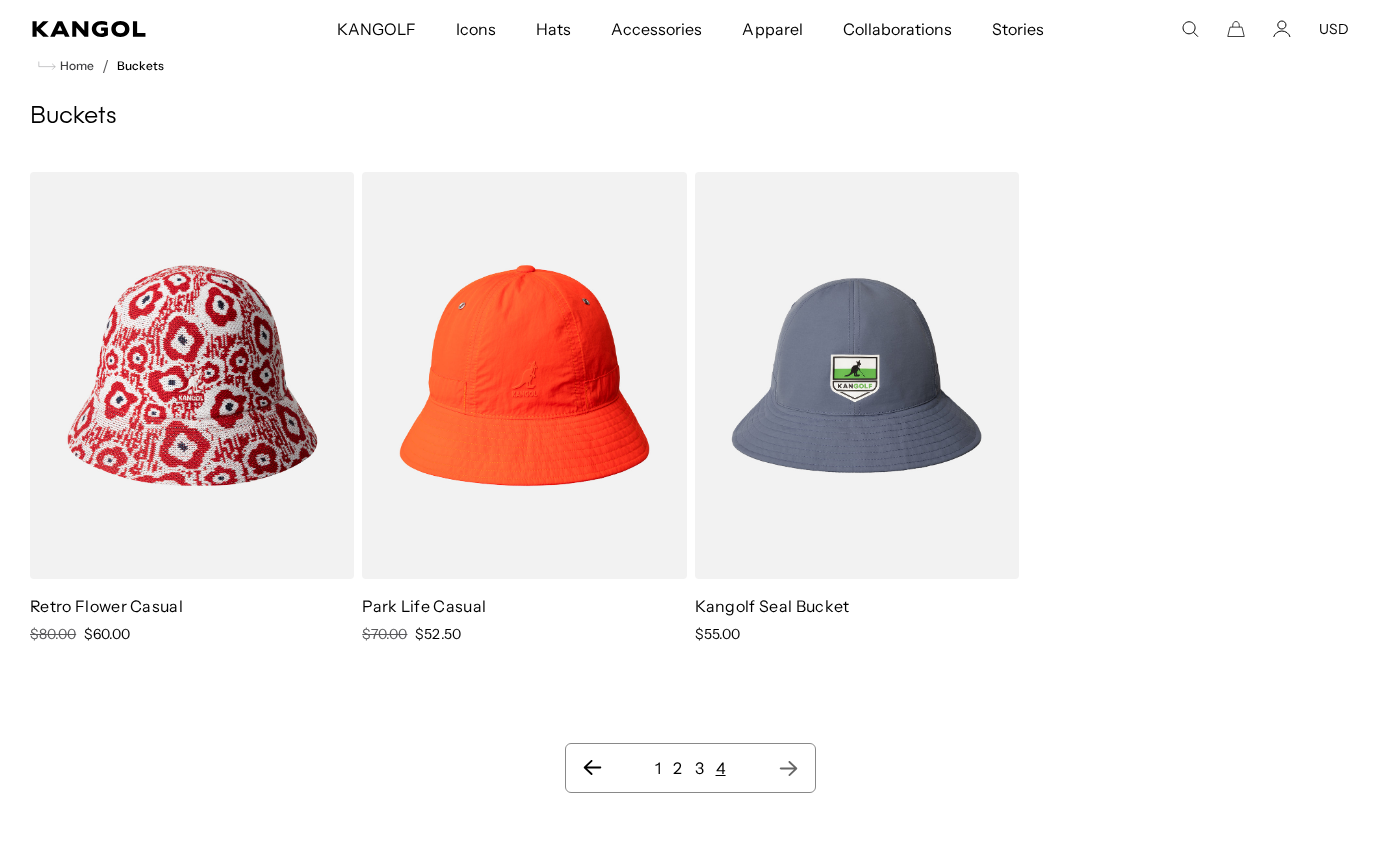 scroll, scrollTop: 293, scrollLeft: 0, axis: vertical 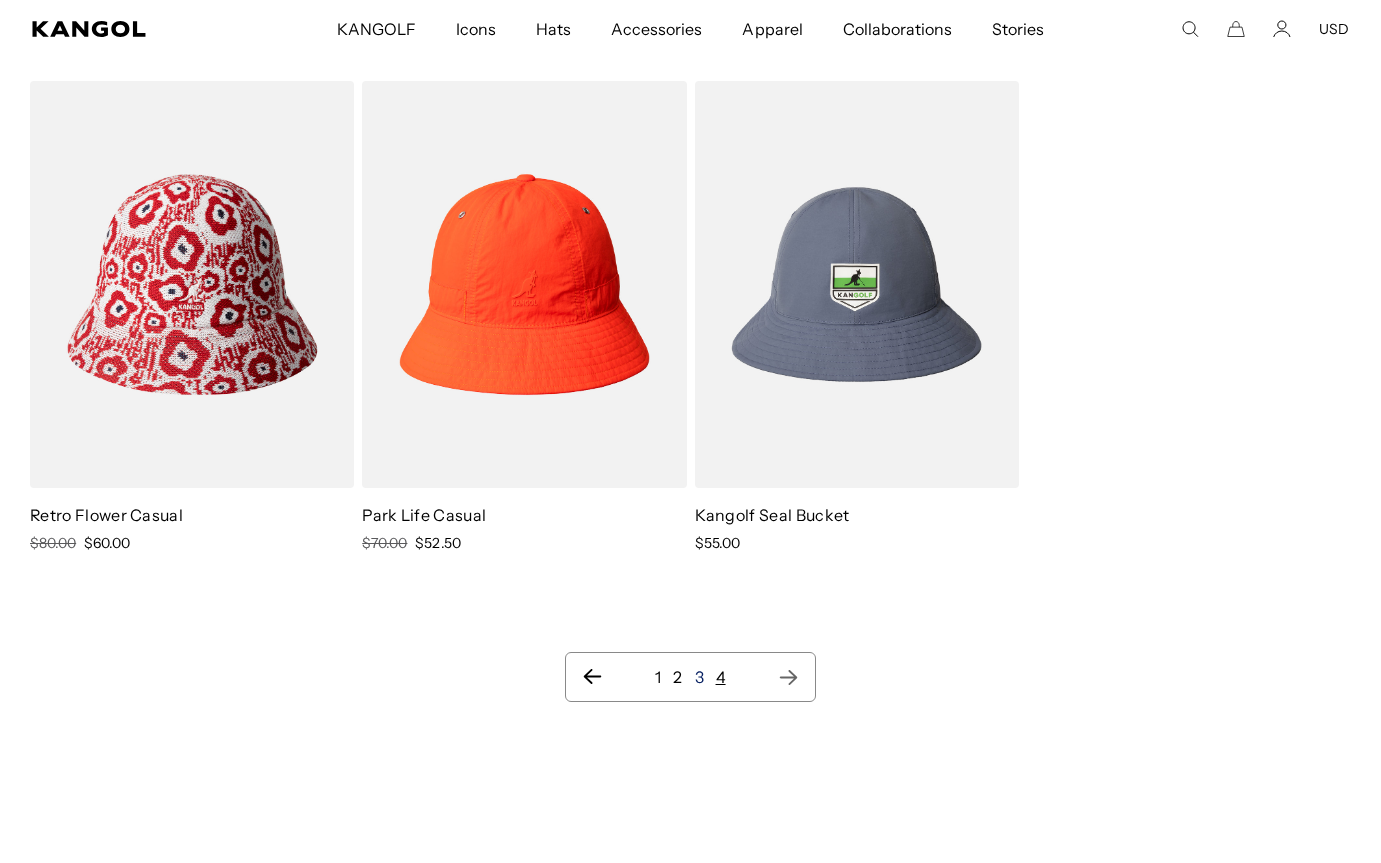 click on "3" at bounding box center [699, 677] 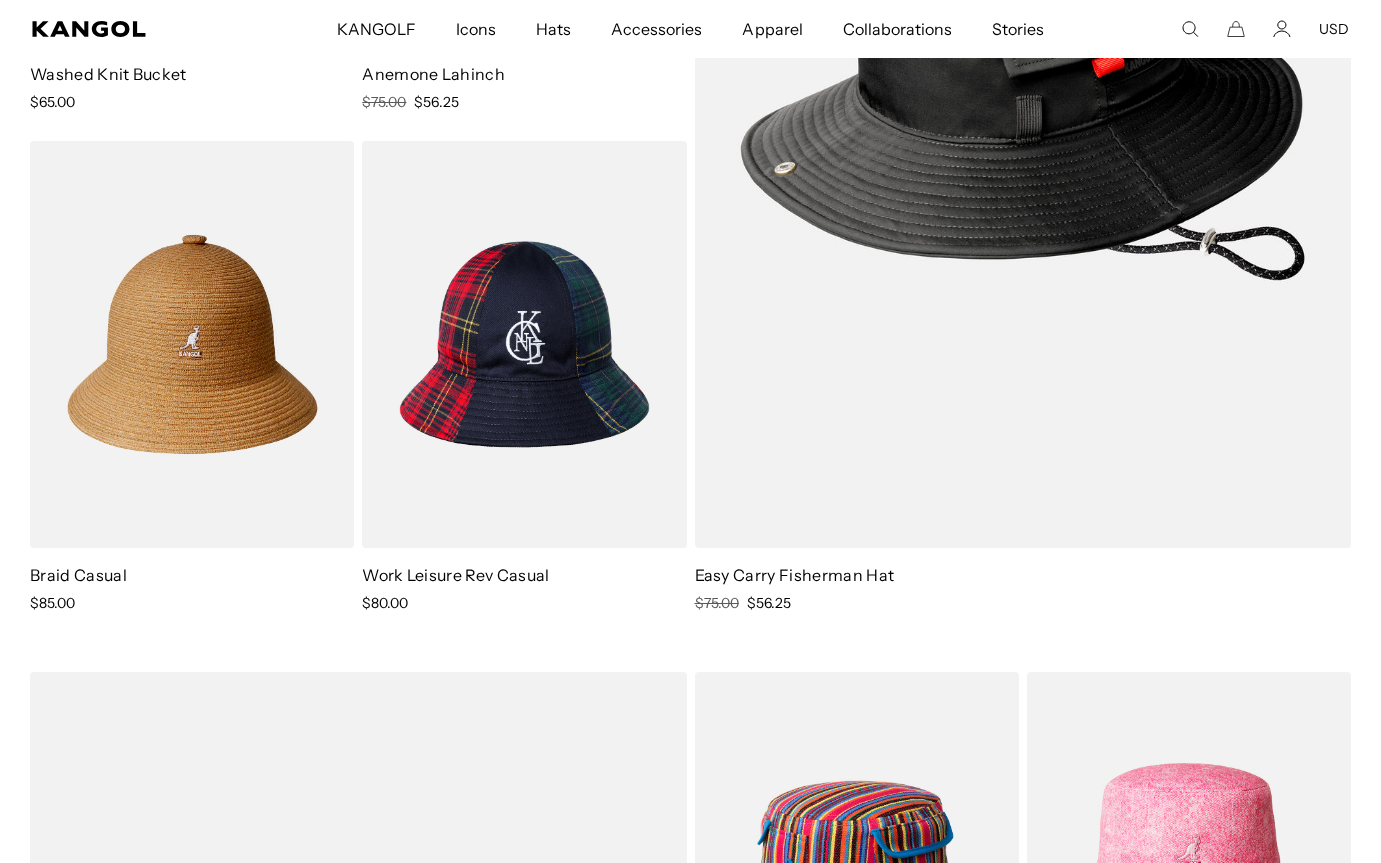 scroll, scrollTop: 856, scrollLeft: 0, axis: vertical 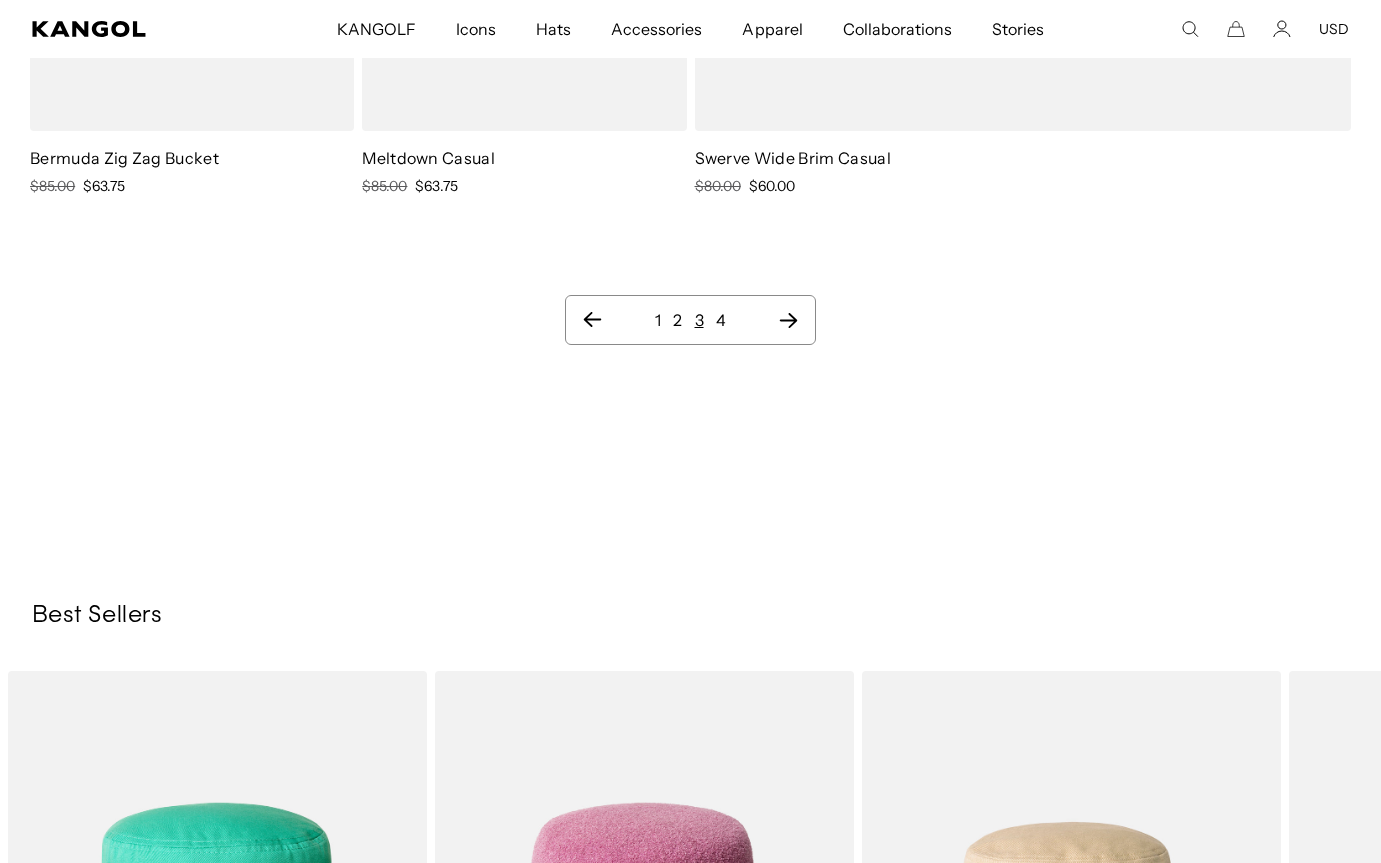 click on "1 2 3 4" at bounding box center [690, 320] 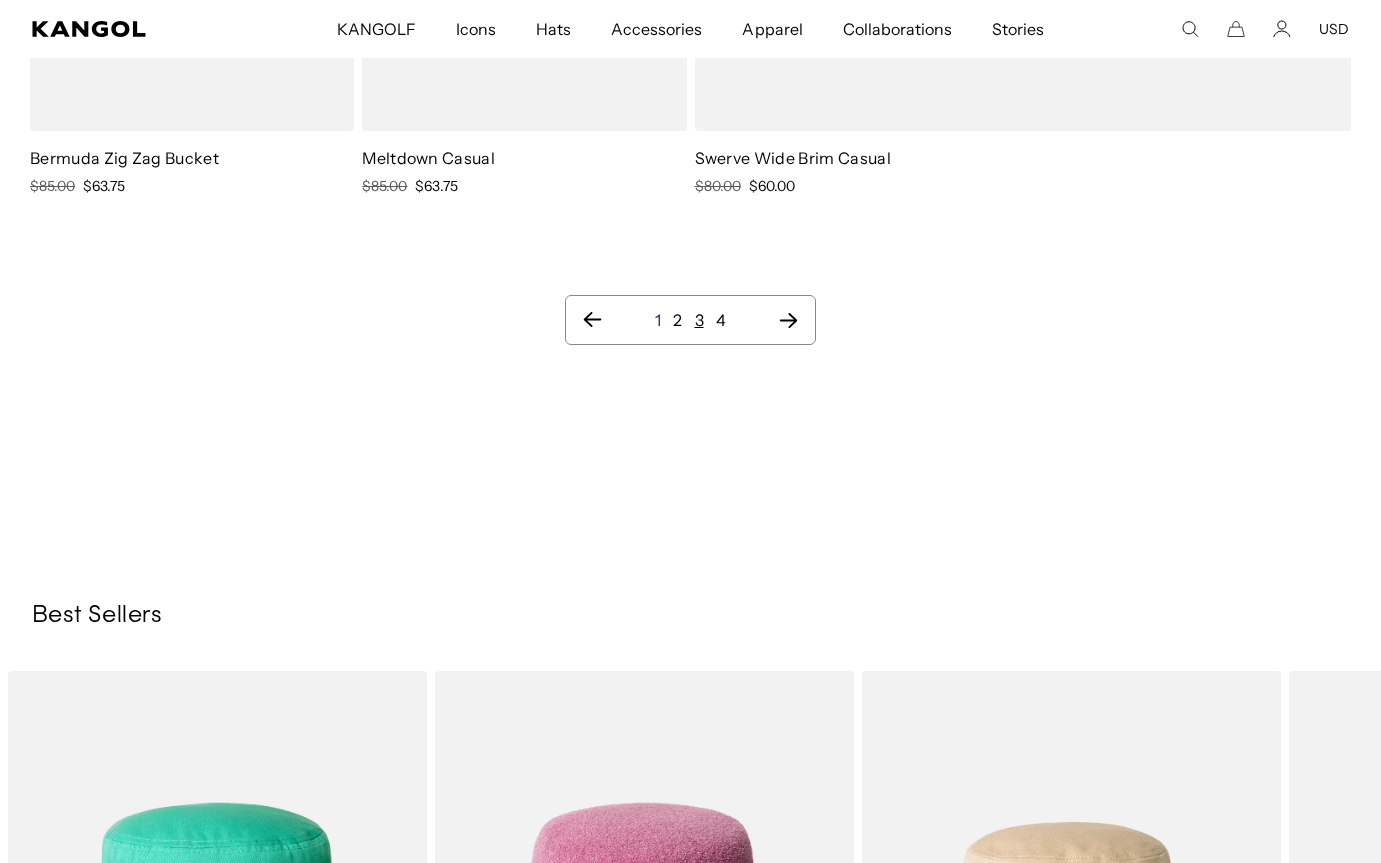 click on "1" at bounding box center [658, 320] 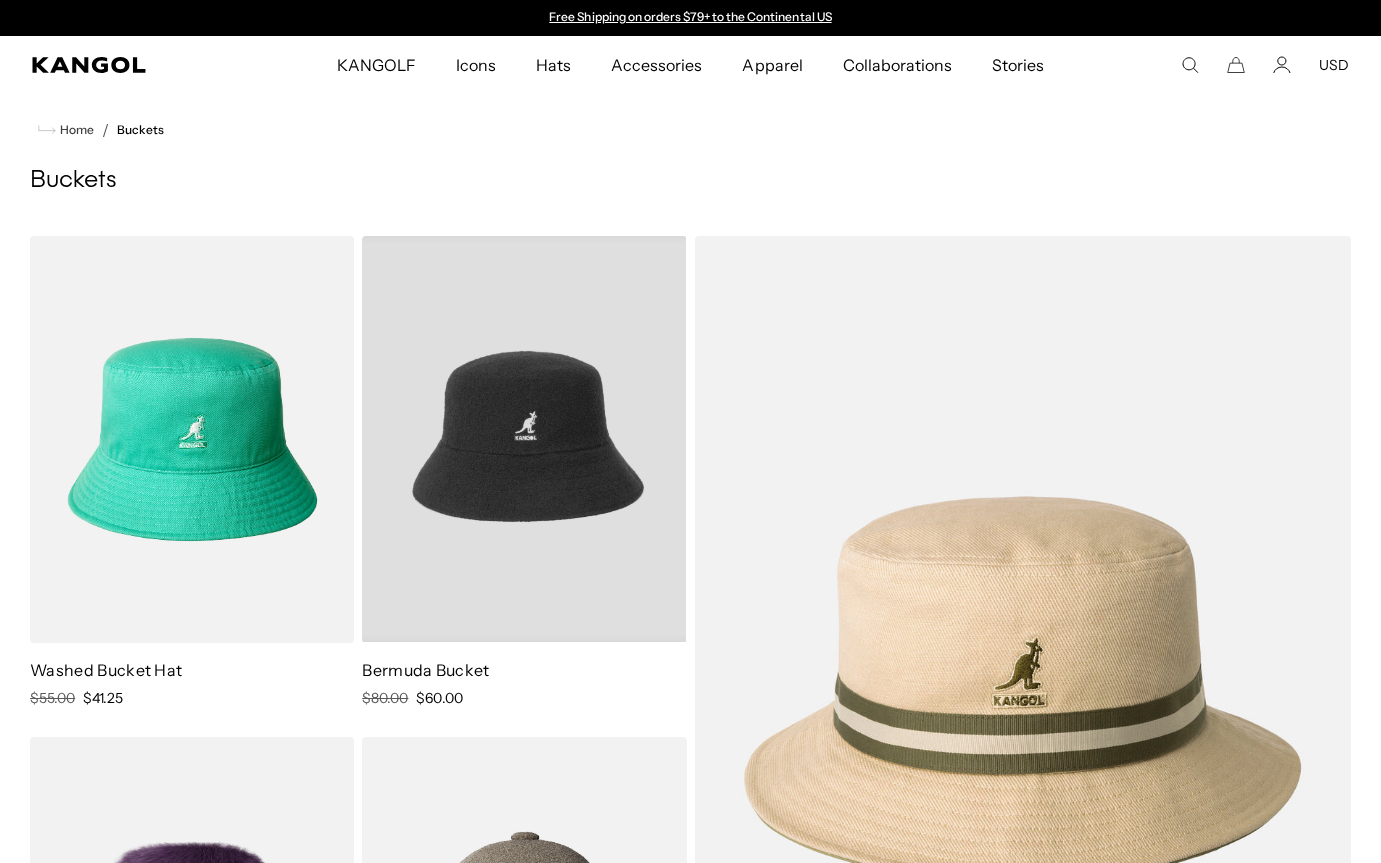 scroll, scrollTop: 0, scrollLeft: 0, axis: both 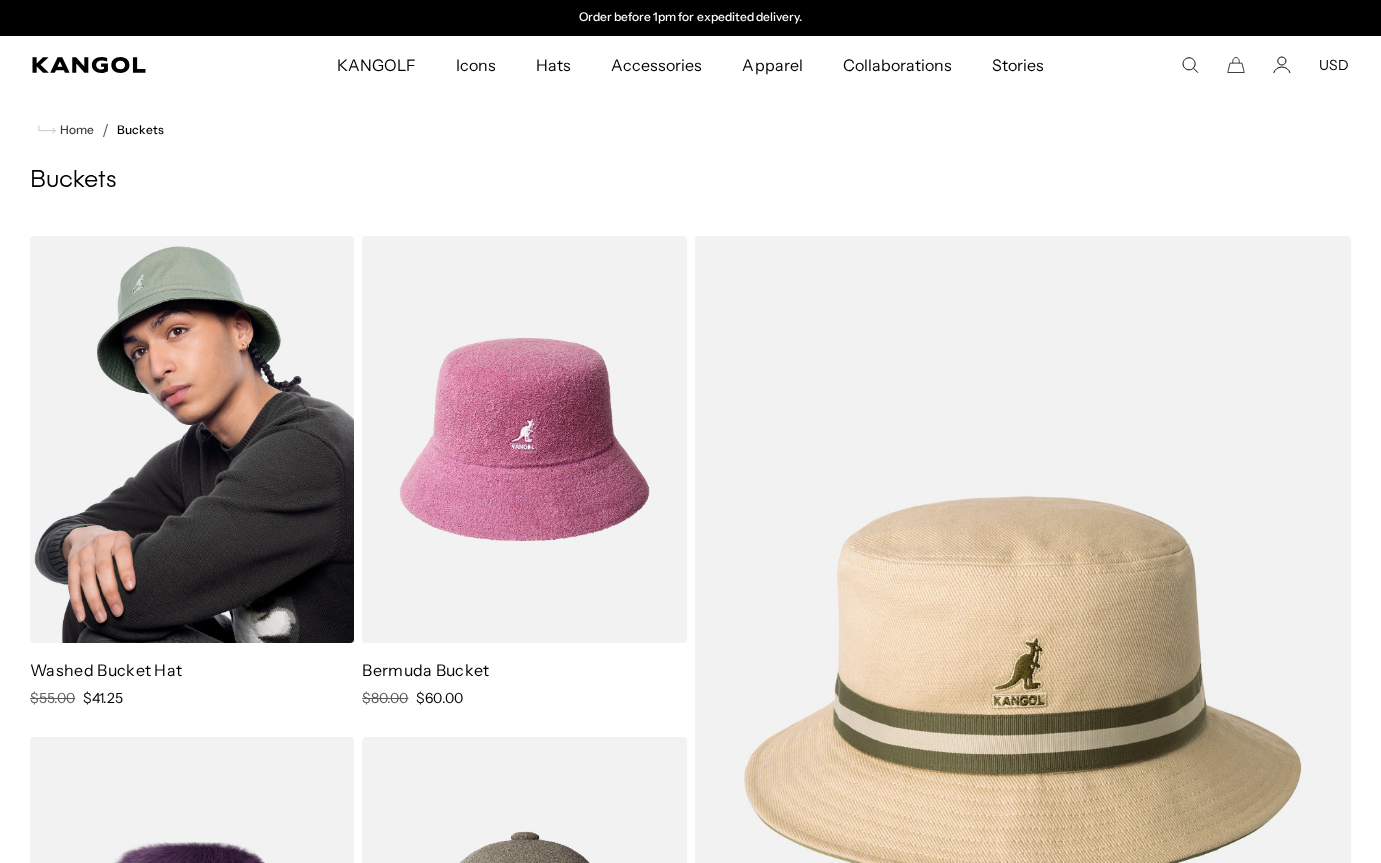 click at bounding box center [192, 439] 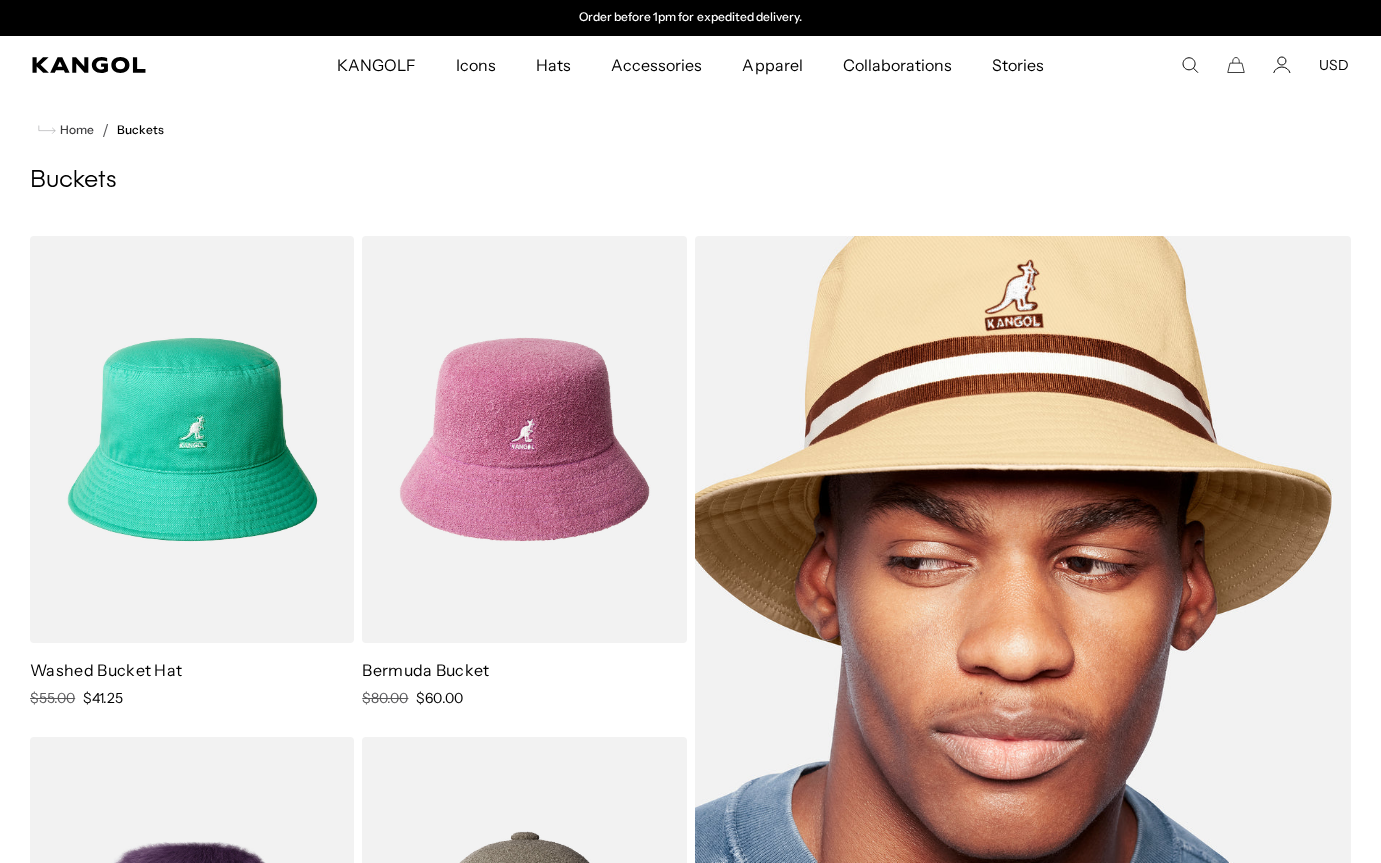 scroll, scrollTop: 0, scrollLeft: 0, axis: both 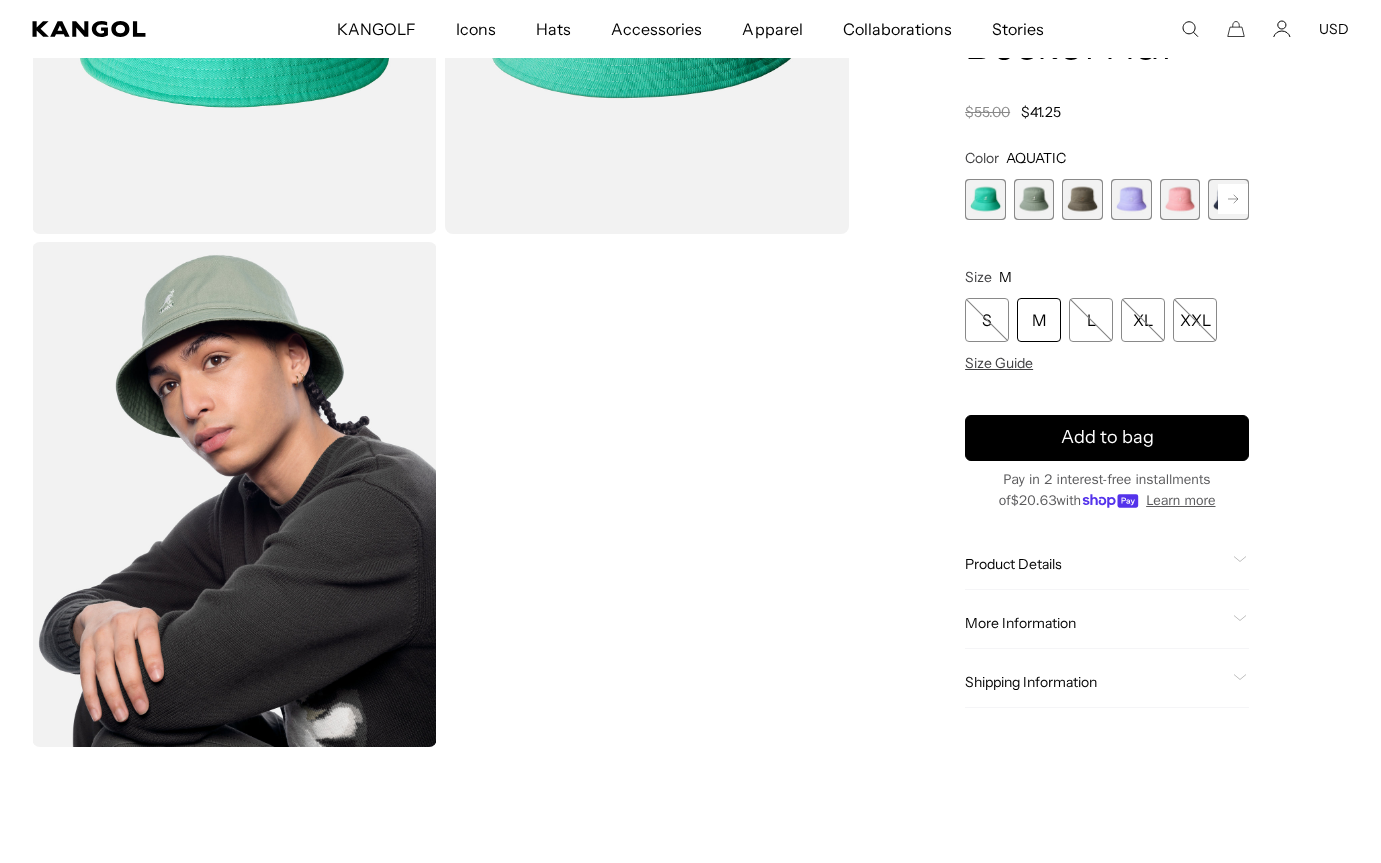 click 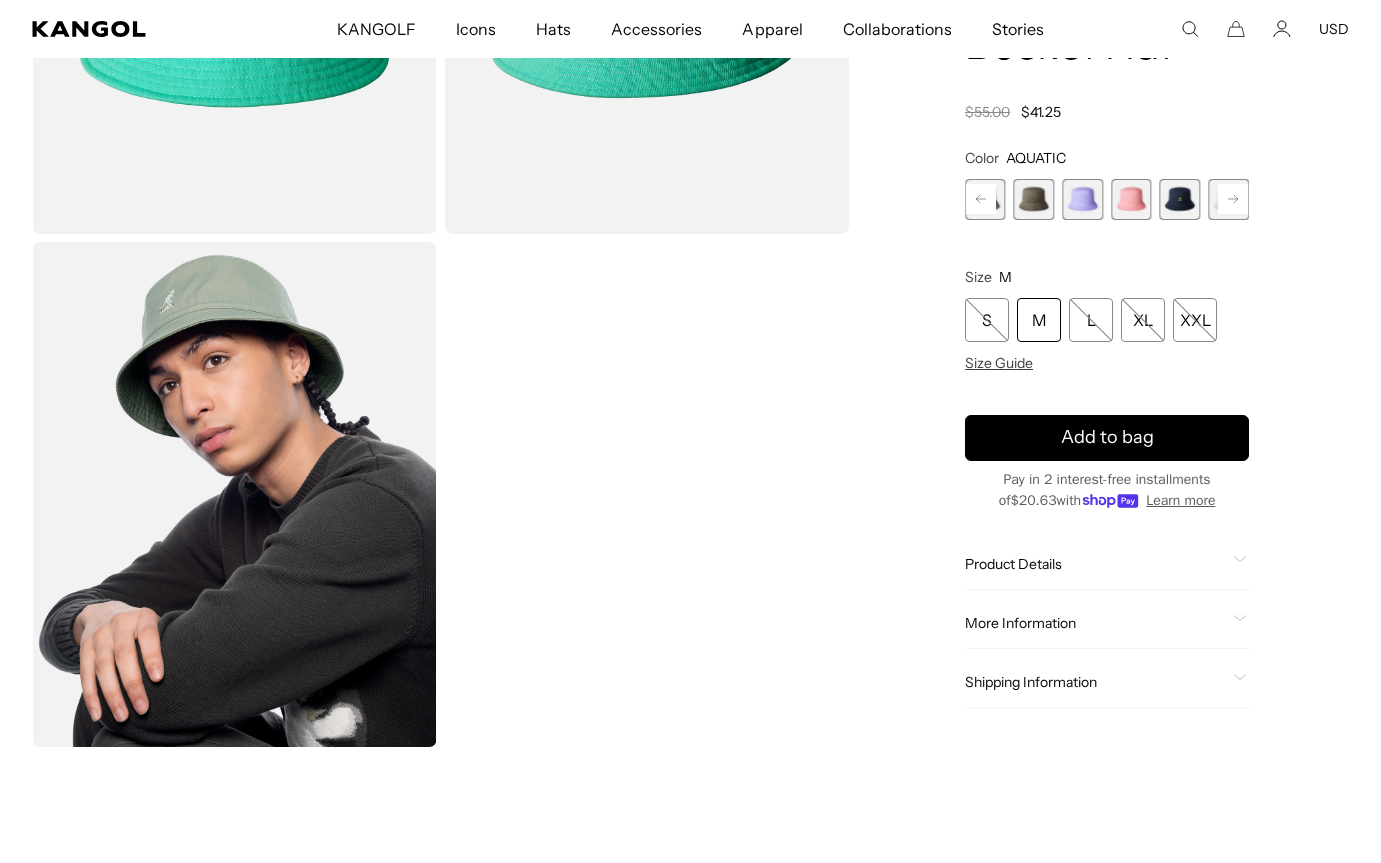 click at bounding box center (1180, 199) 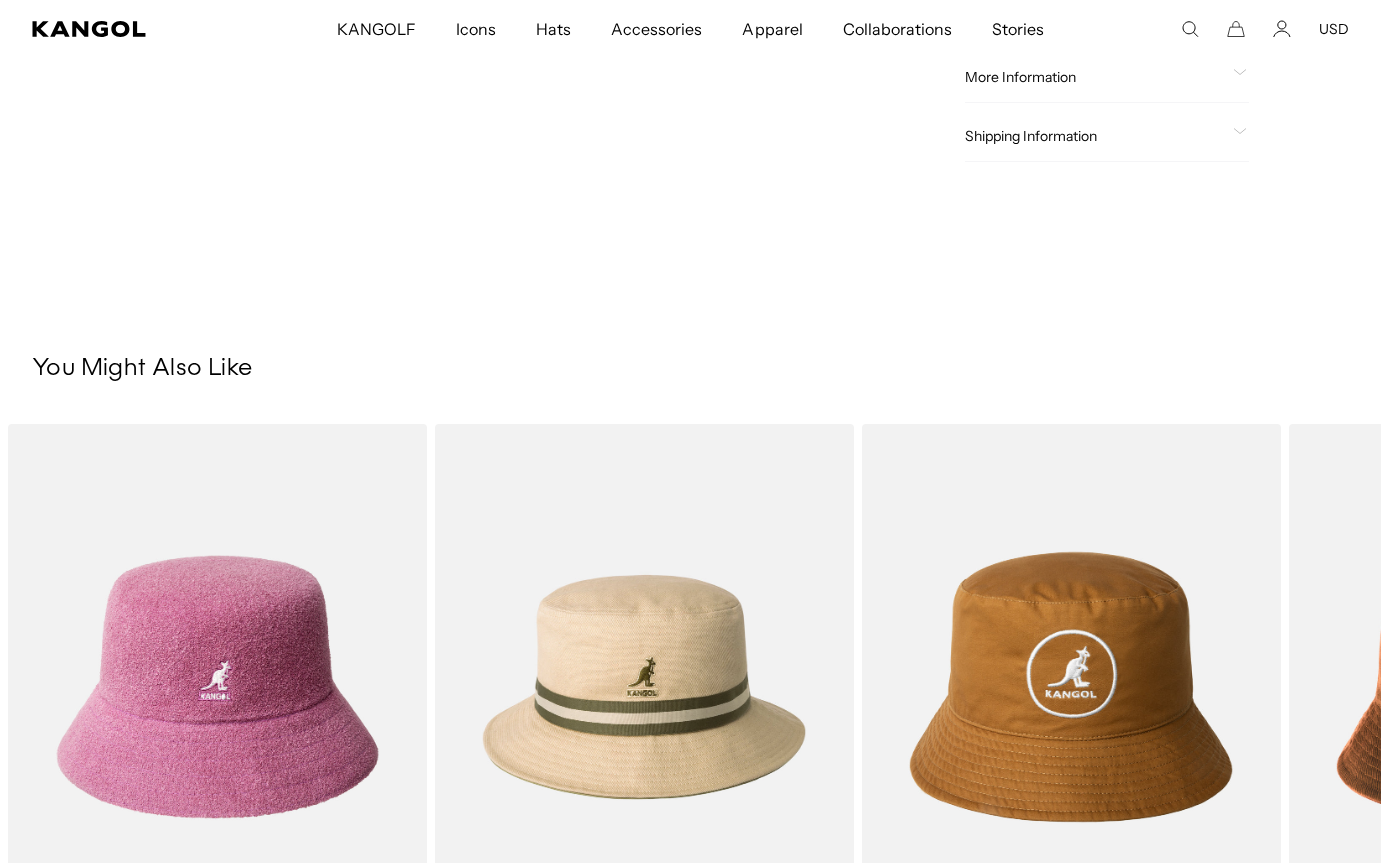scroll, scrollTop: 823, scrollLeft: 0, axis: vertical 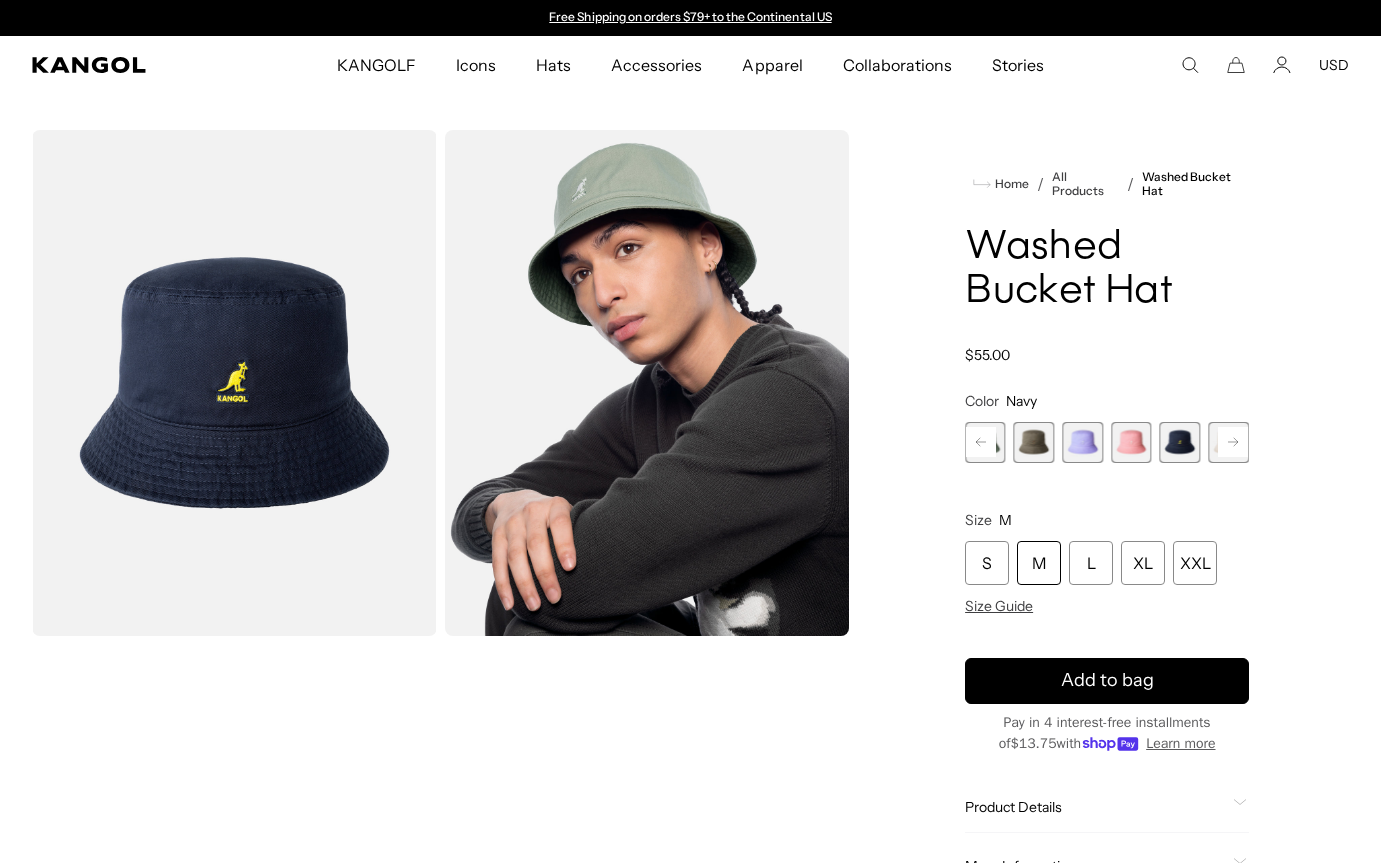 click at bounding box center [234, 383] 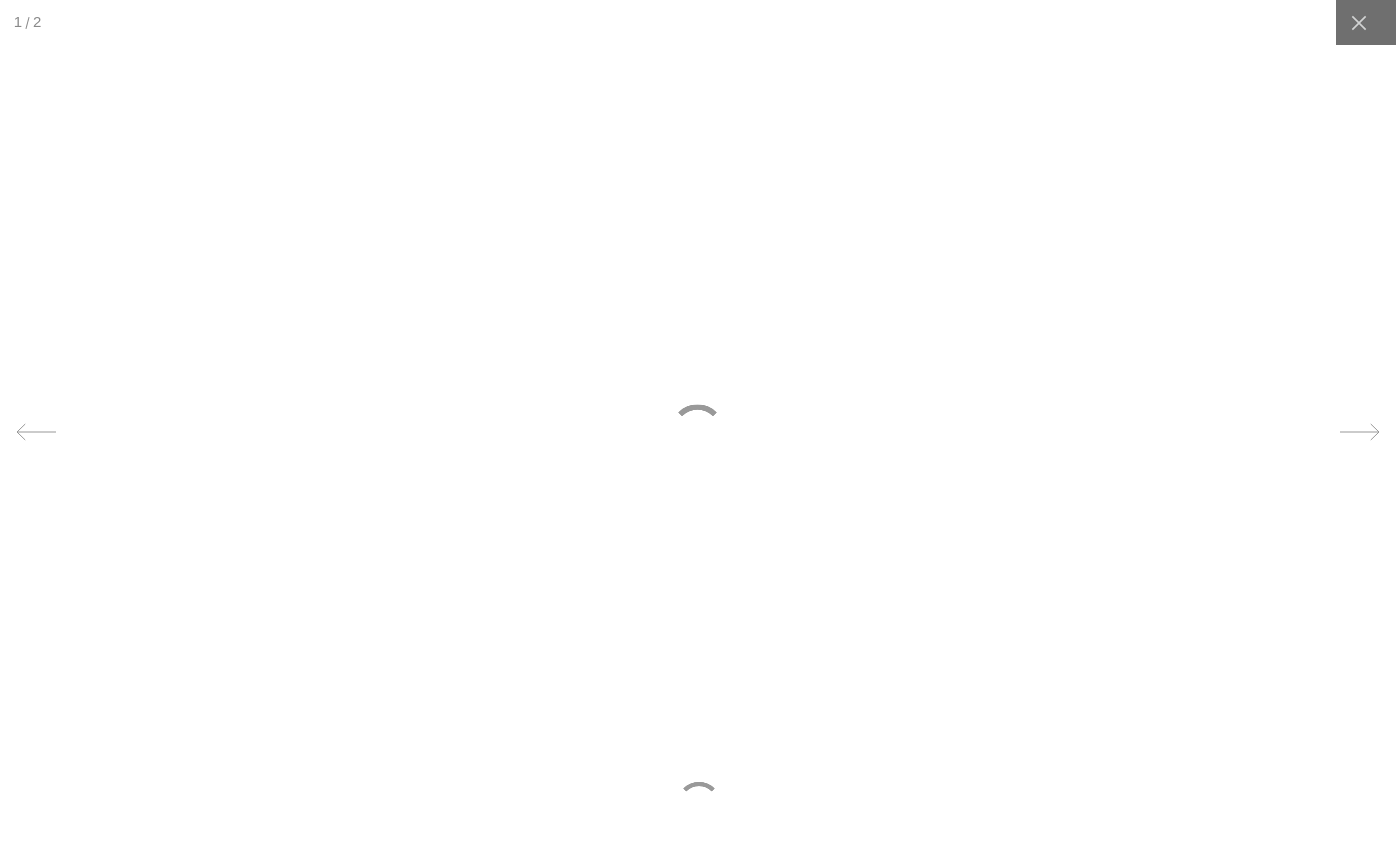 scroll, scrollTop: 0, scrollLeft: 412, axis: horizontal 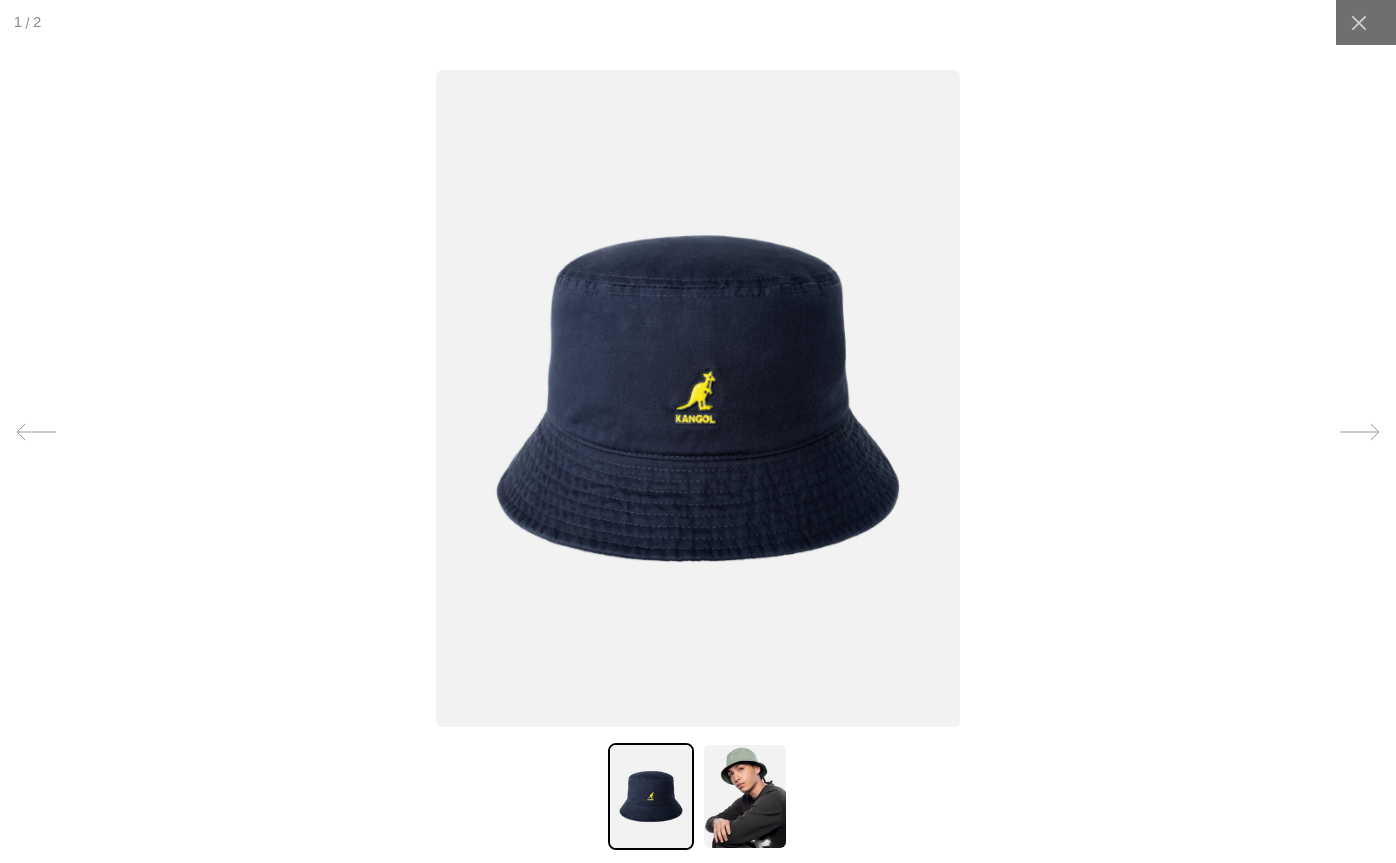 click at bounding box center (698, 398) 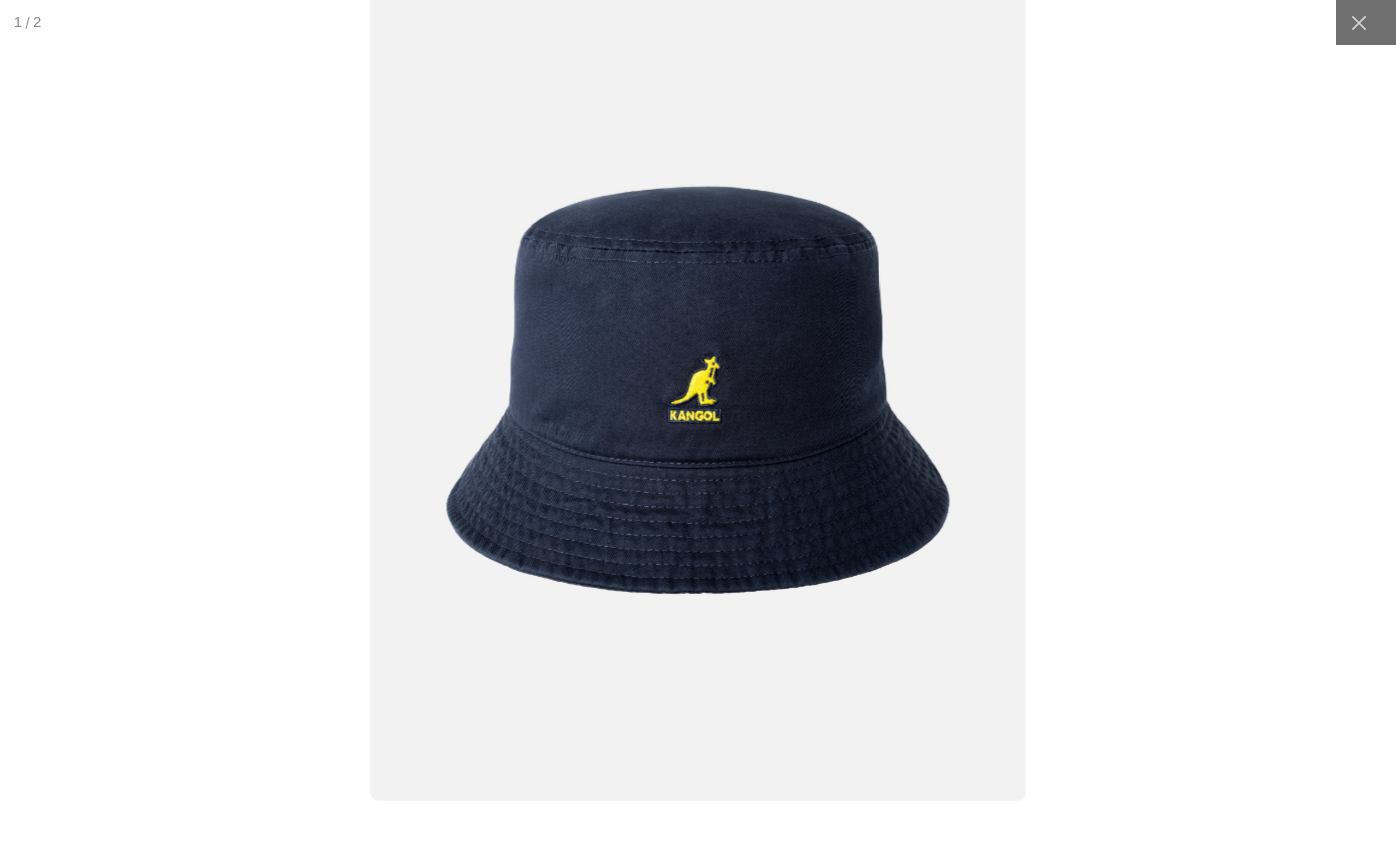 scroll, scrollTop: 0, scrollLeft: 0, axis: both 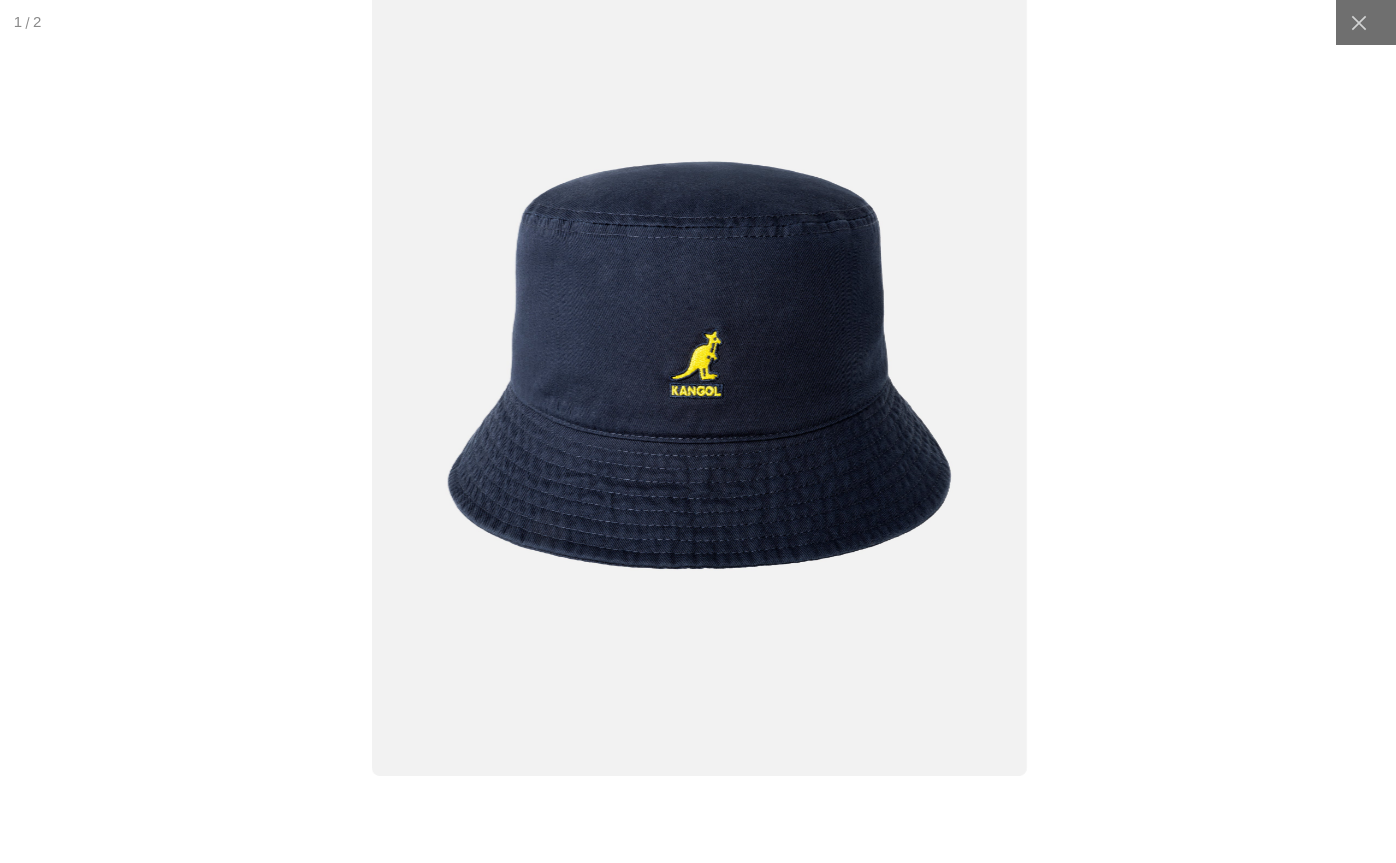 click at bounding box center [699, 365] 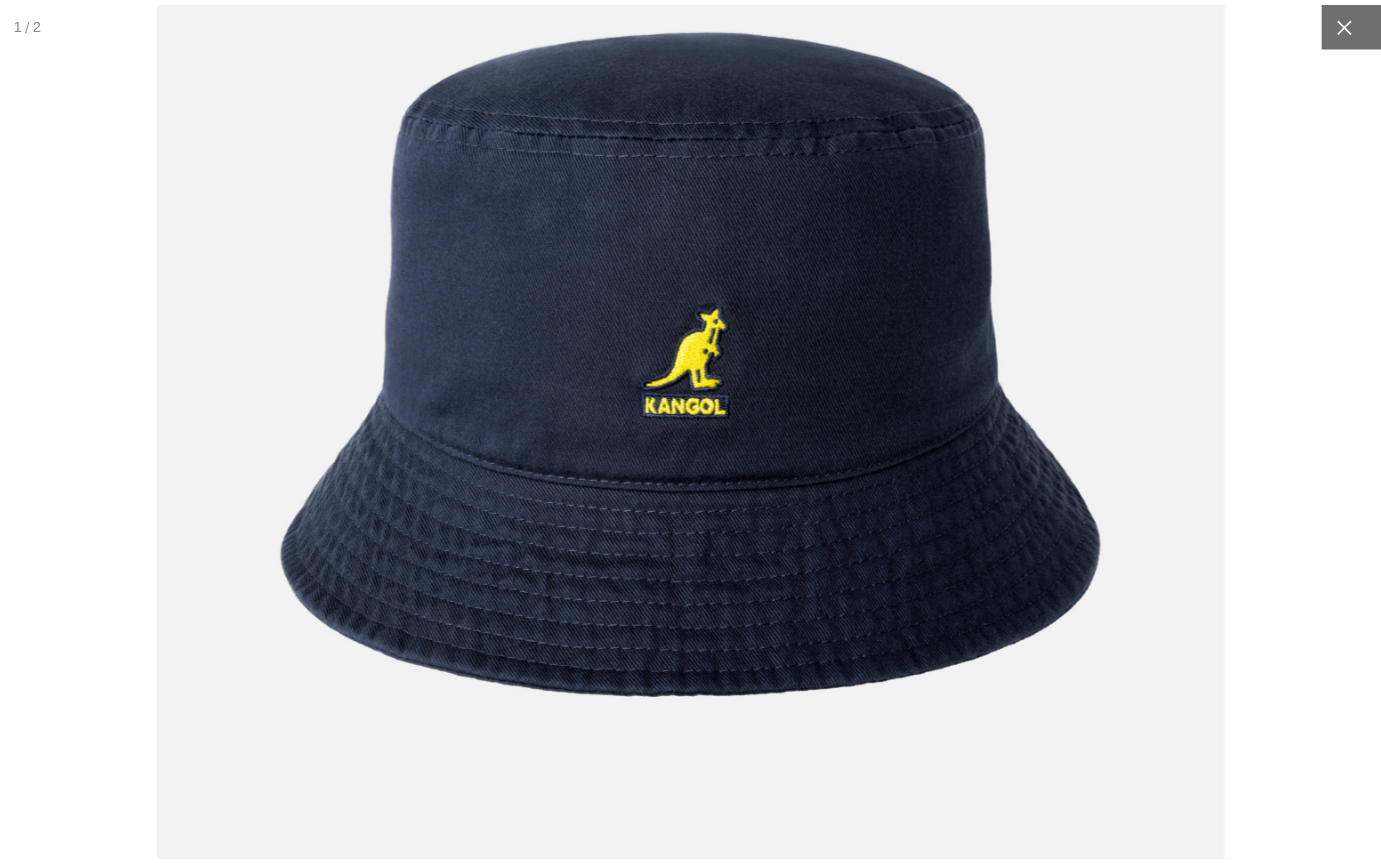 scroll, scrollTop: 0, scrollLeft: 412, axis: horizontal 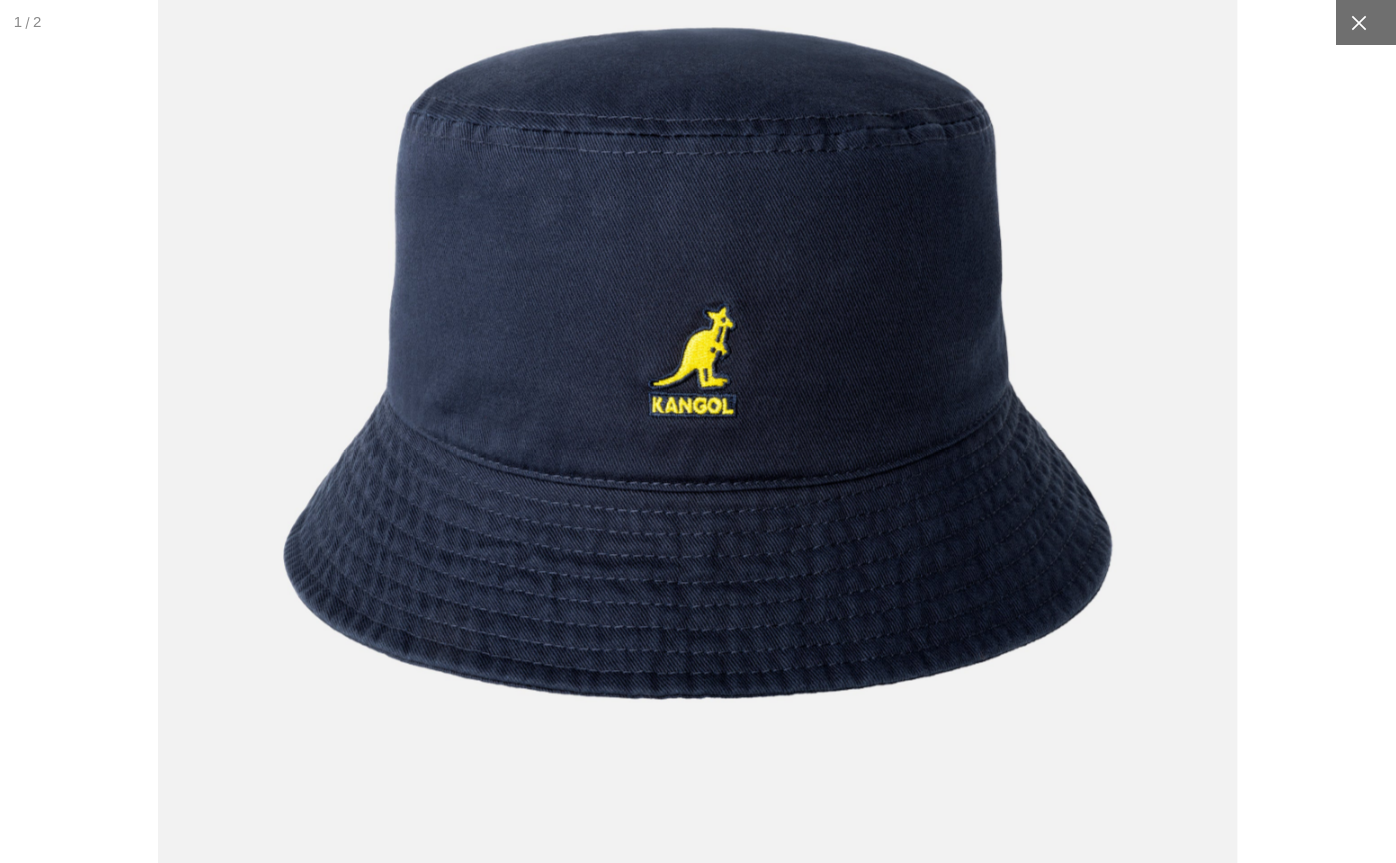 click 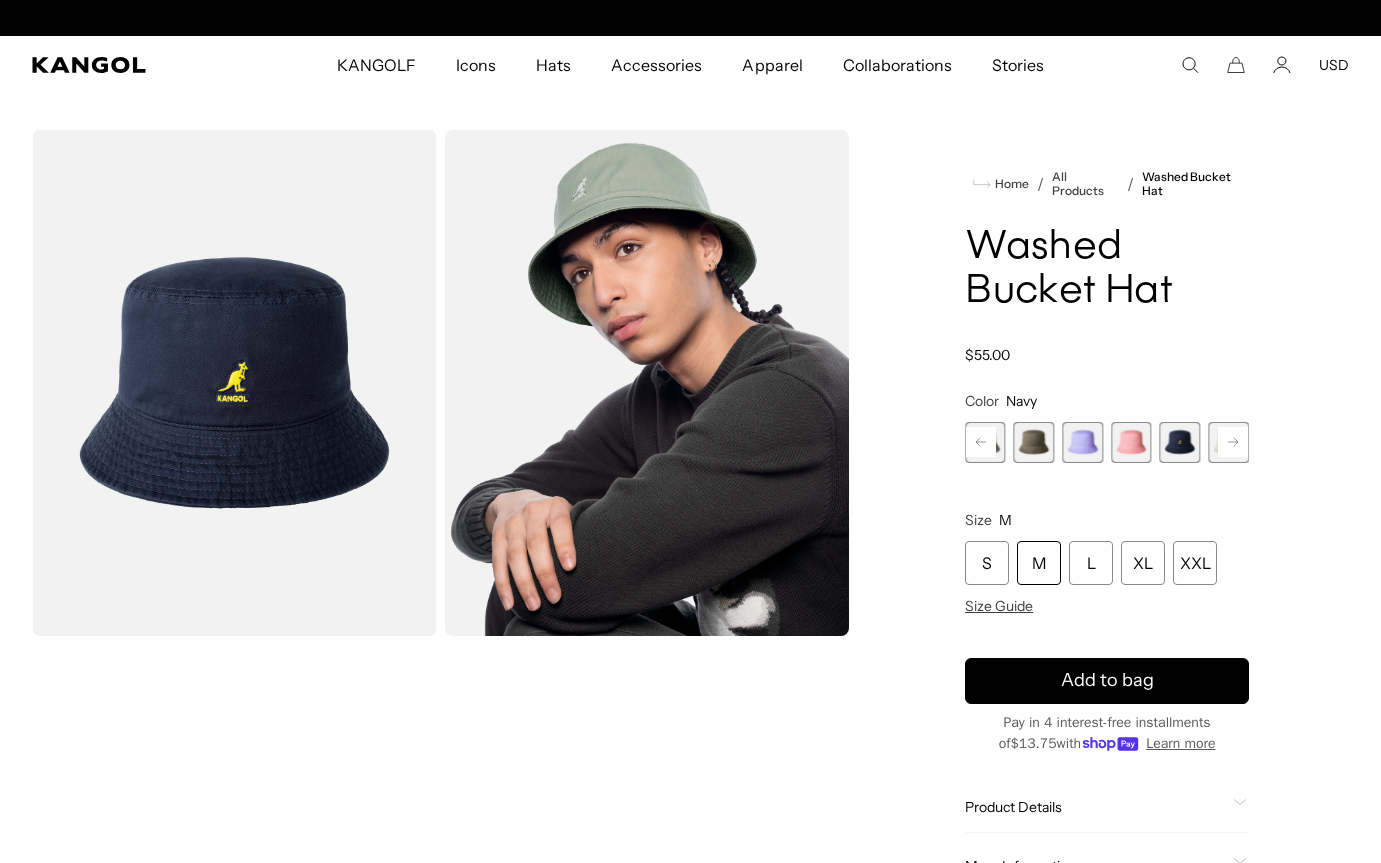 scroll, scrollTop: 0, scrollLeft: 0, axis: both 